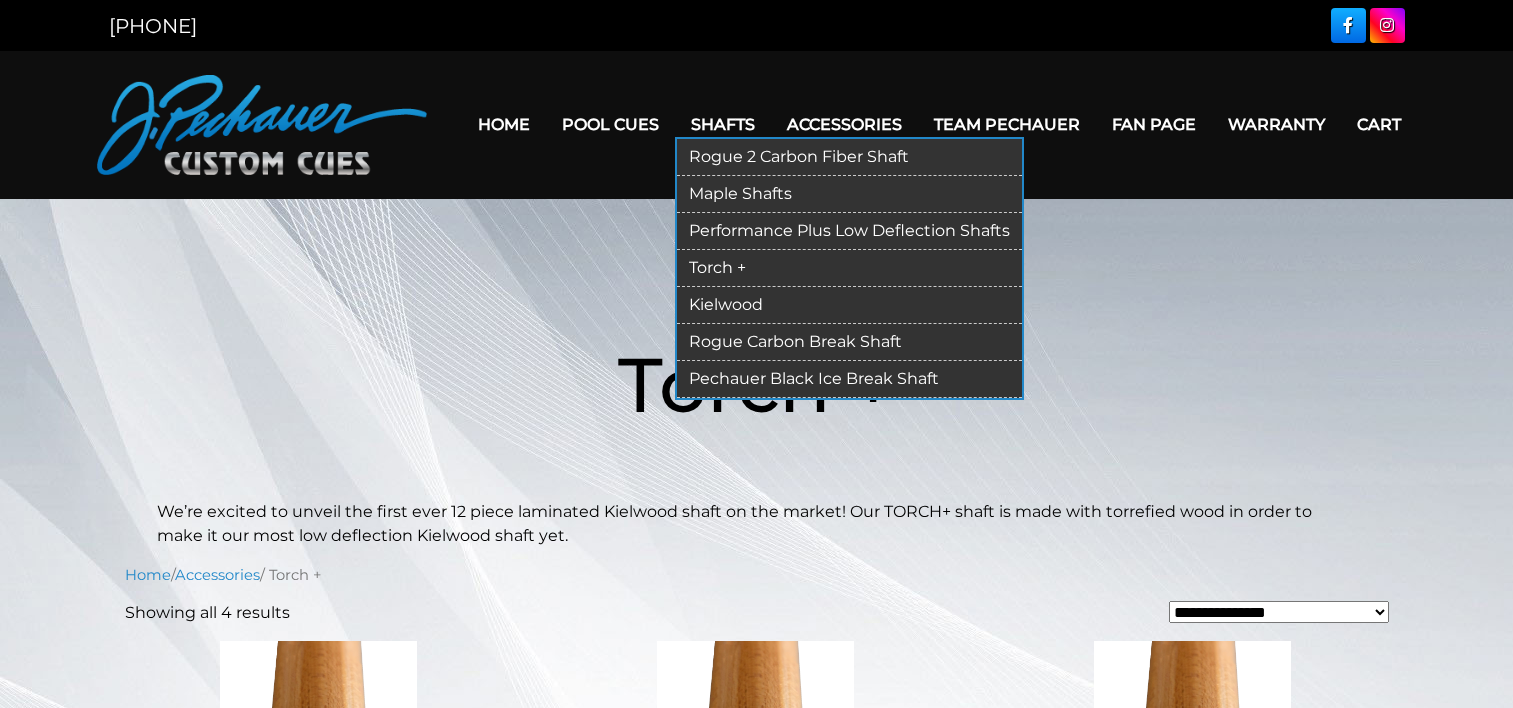 scroll, scrollTop: 0, scrollLeft: 0, axis: both 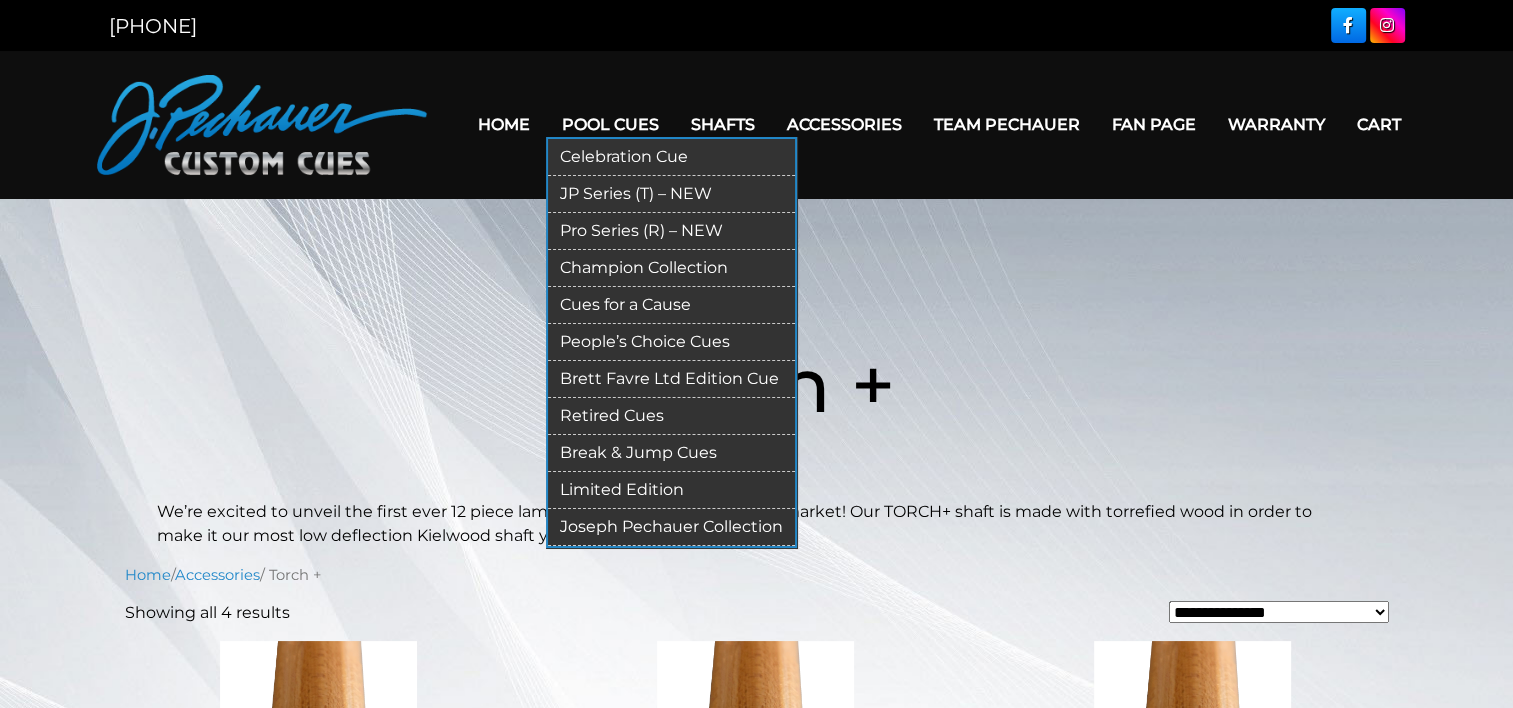 click on "Pro Series (R) – NEW" at bounding box center [671, 231] 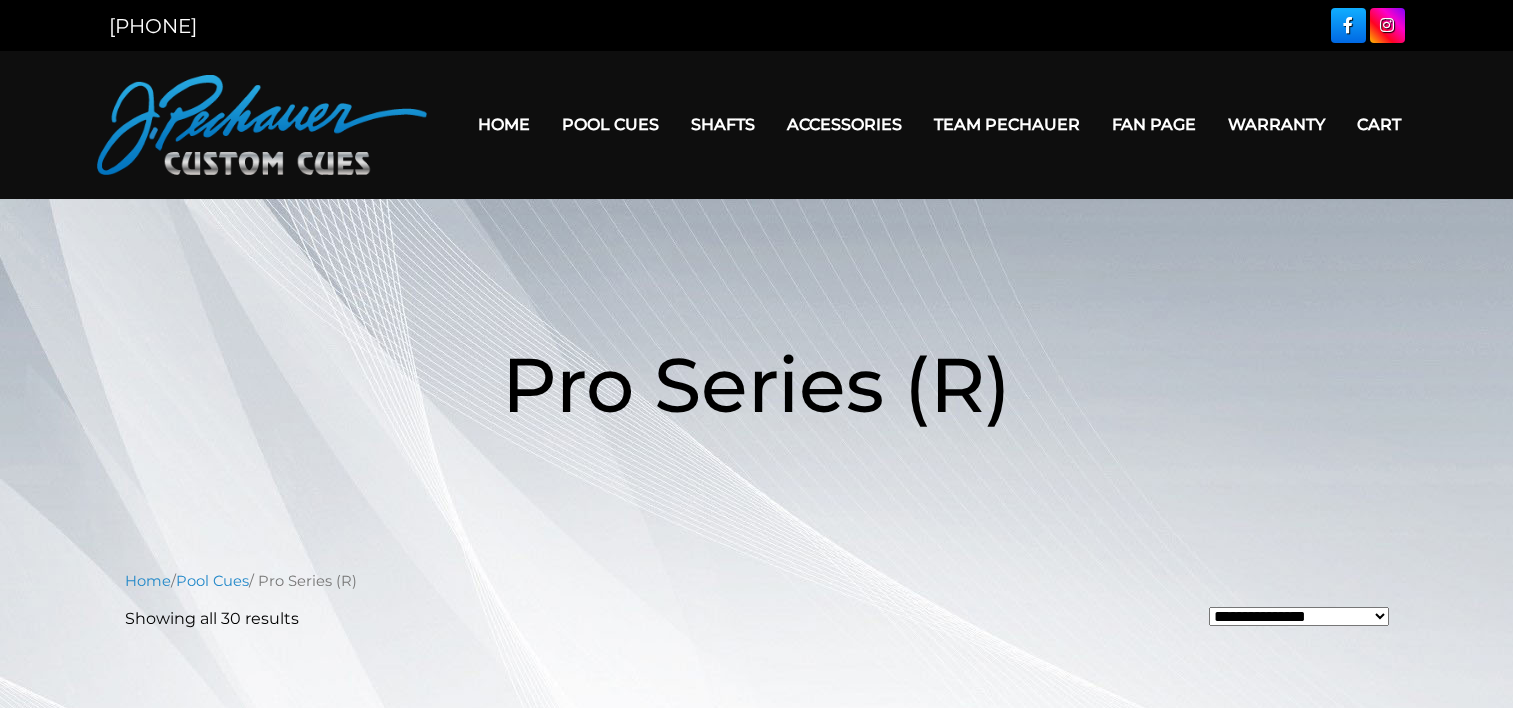 scroll, scrollTop: 0, scrollLeft: 0, axis: both 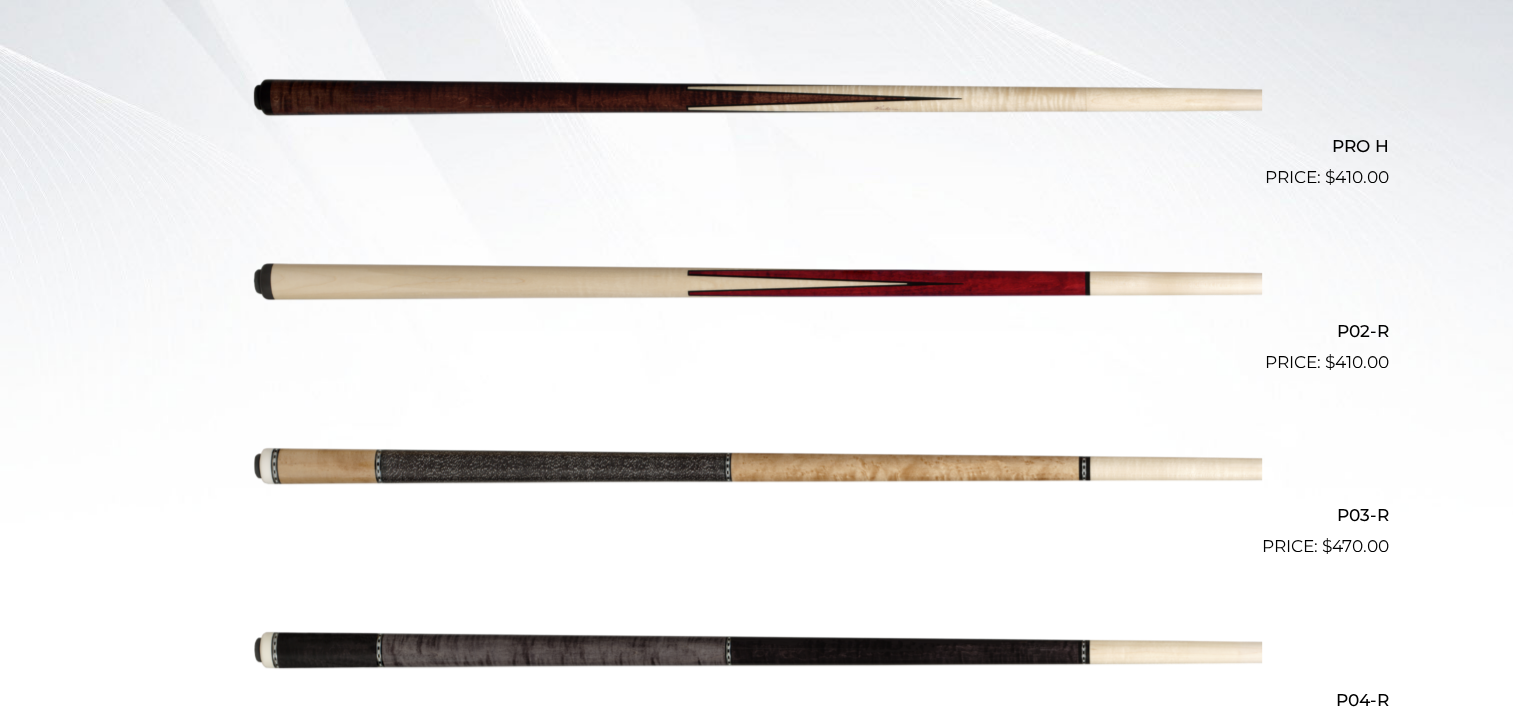 click at bounding box center (757, 283) 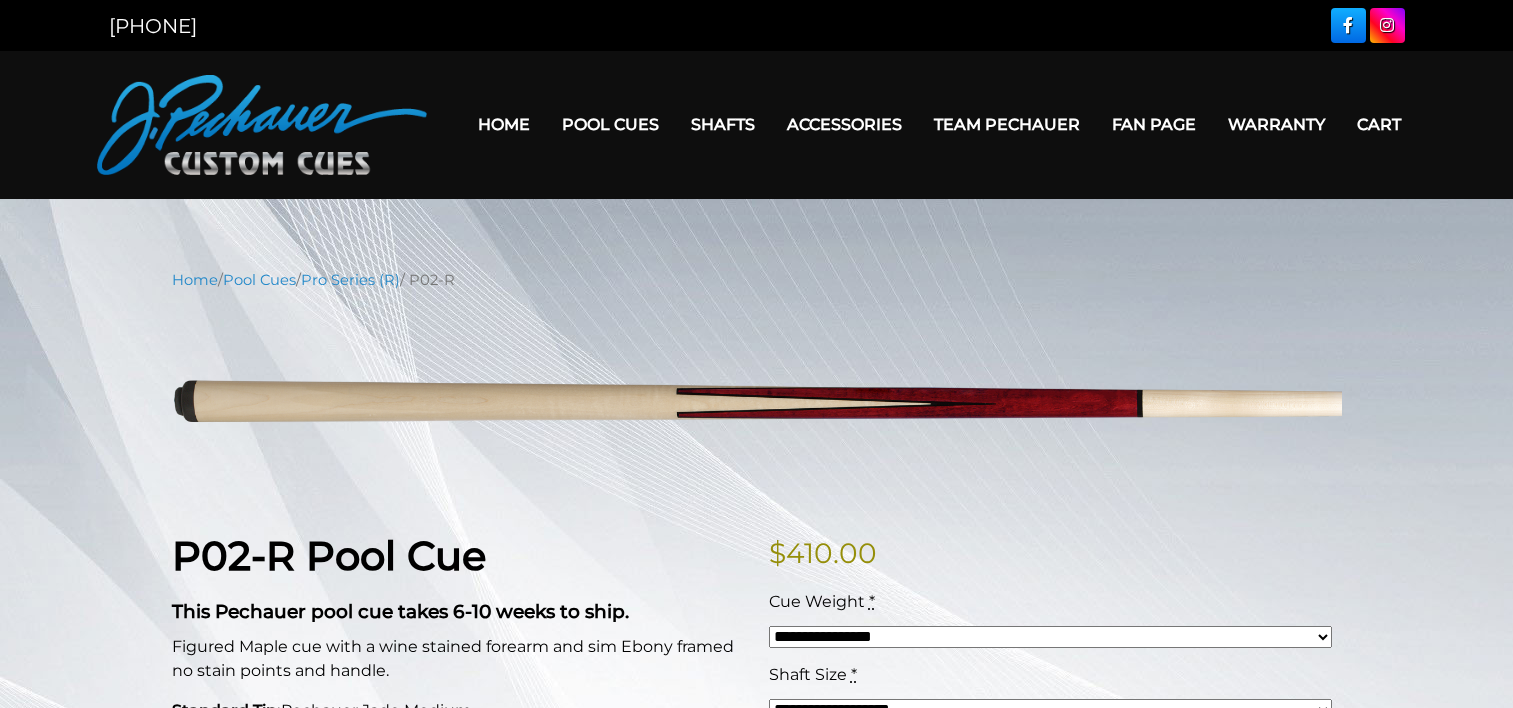 scroll, scrollTop: 0, scrollLeft: 0, axis: both 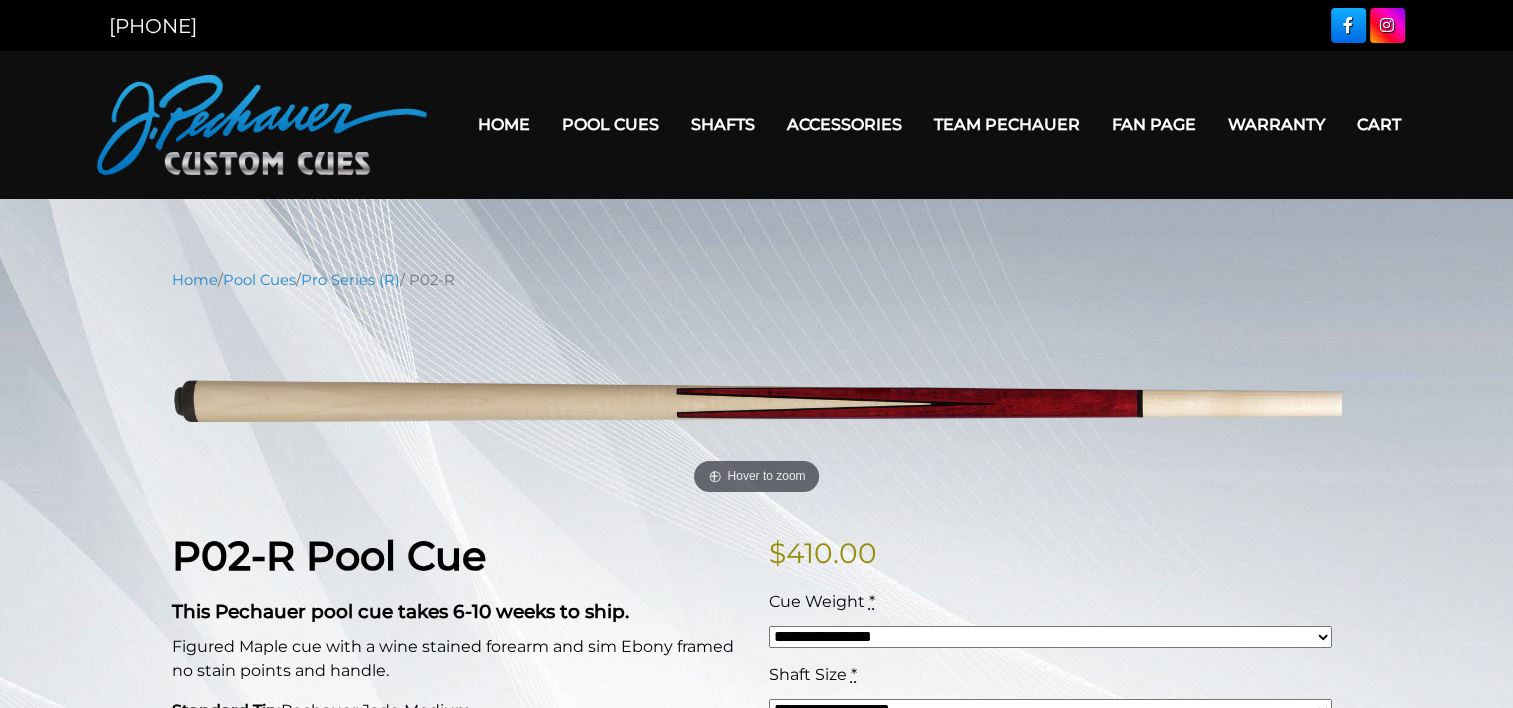 click on "Home  /  Pool Cues  /  Pro Series (R)  / P02-R" at bounding box center [757, 280] 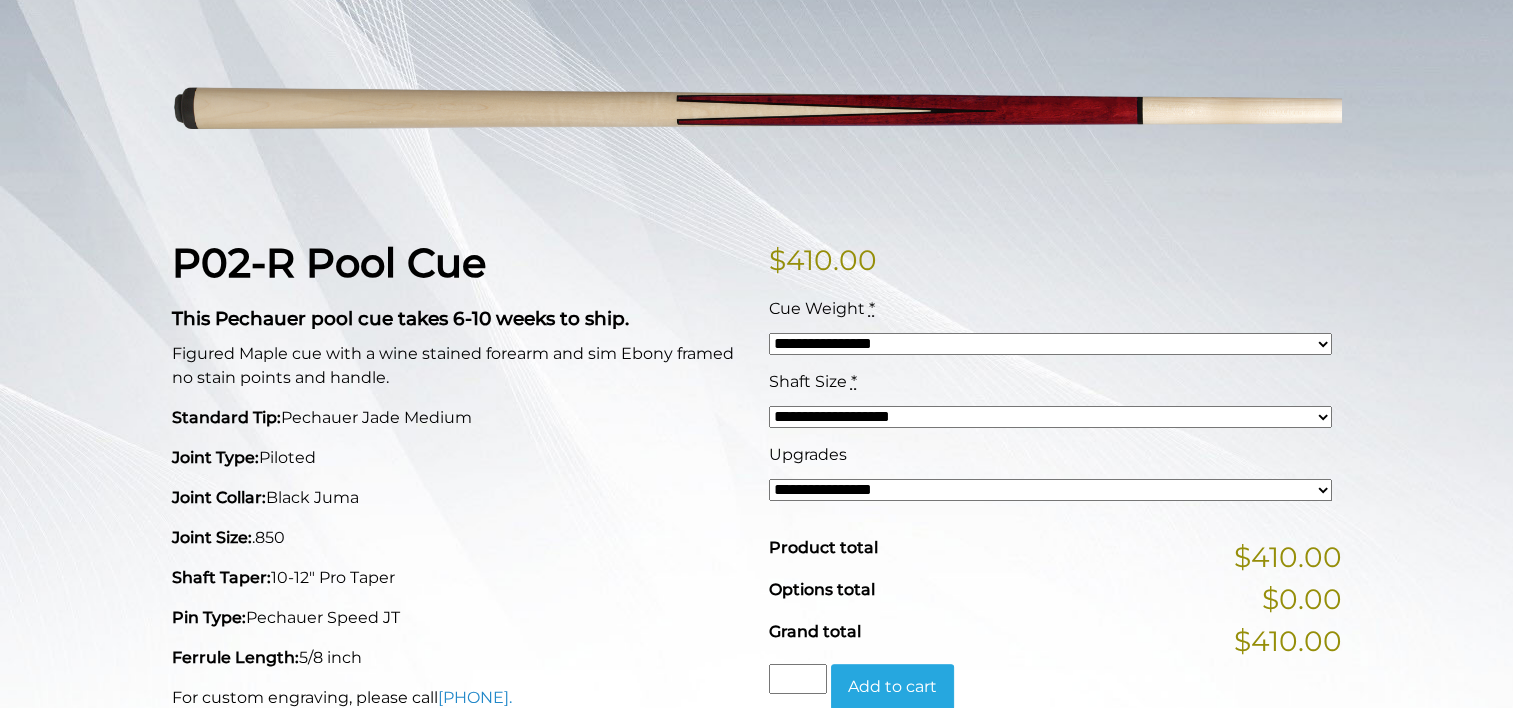 scroll, scrollTop: 312, scrollLeft: 0, axis: vertical 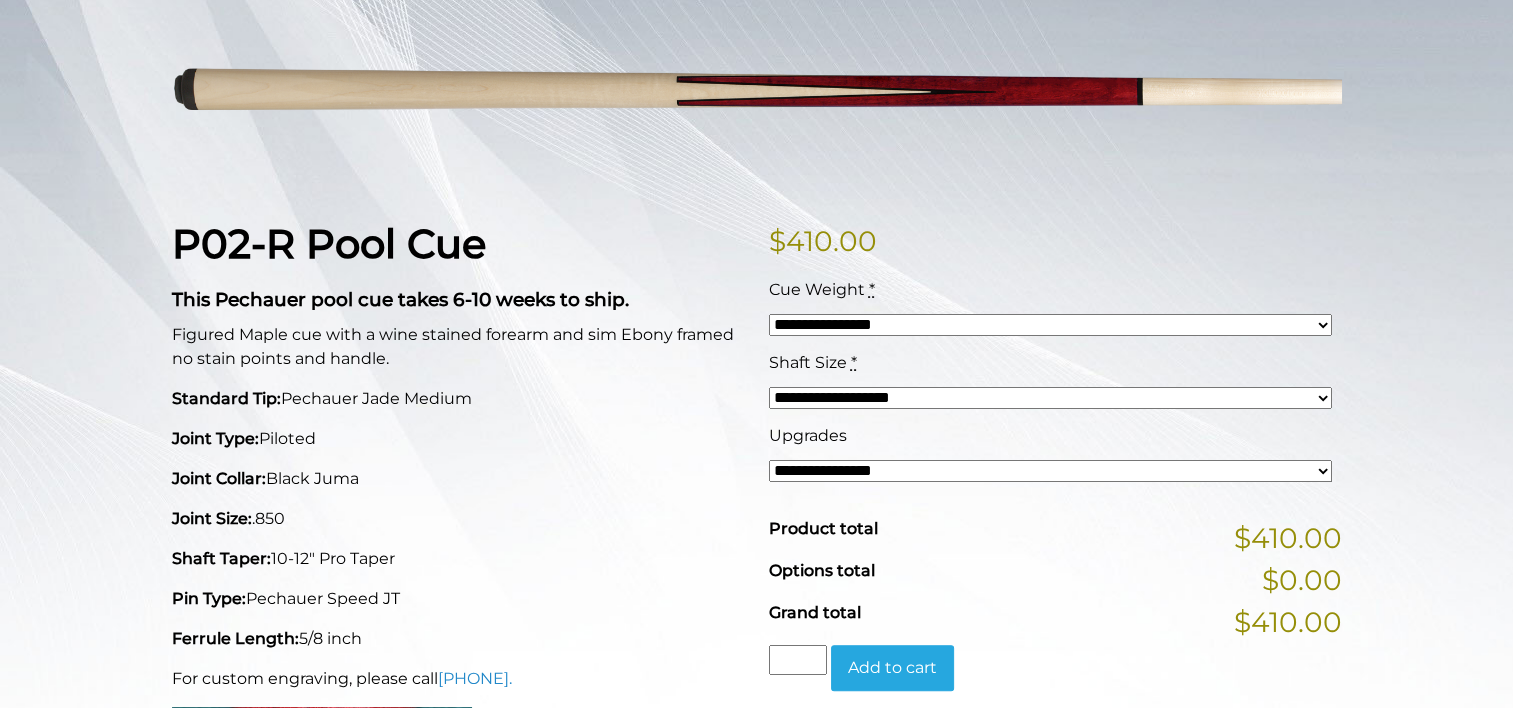 click on "**********" at bounding box center (1050, 471) 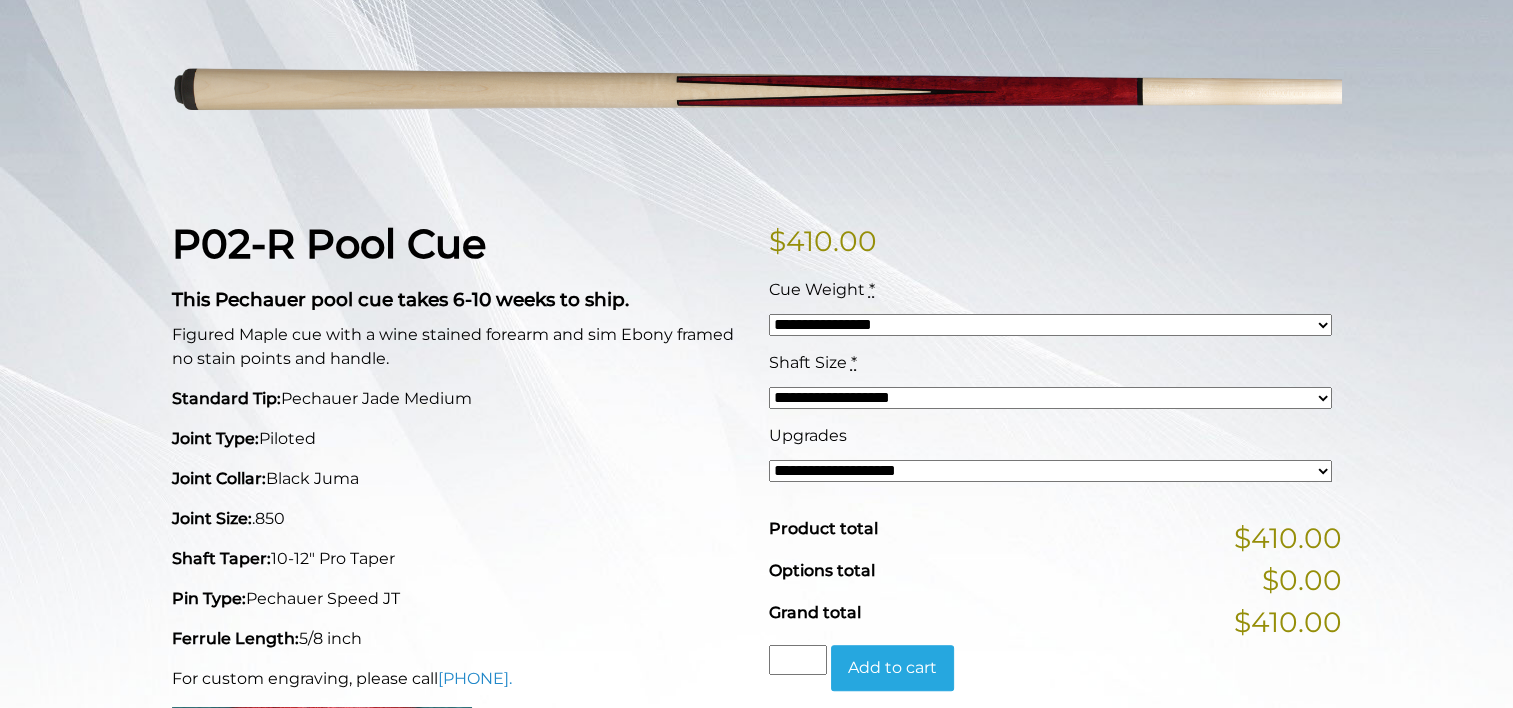 click on "**********" at bounding box center [1050, 471] 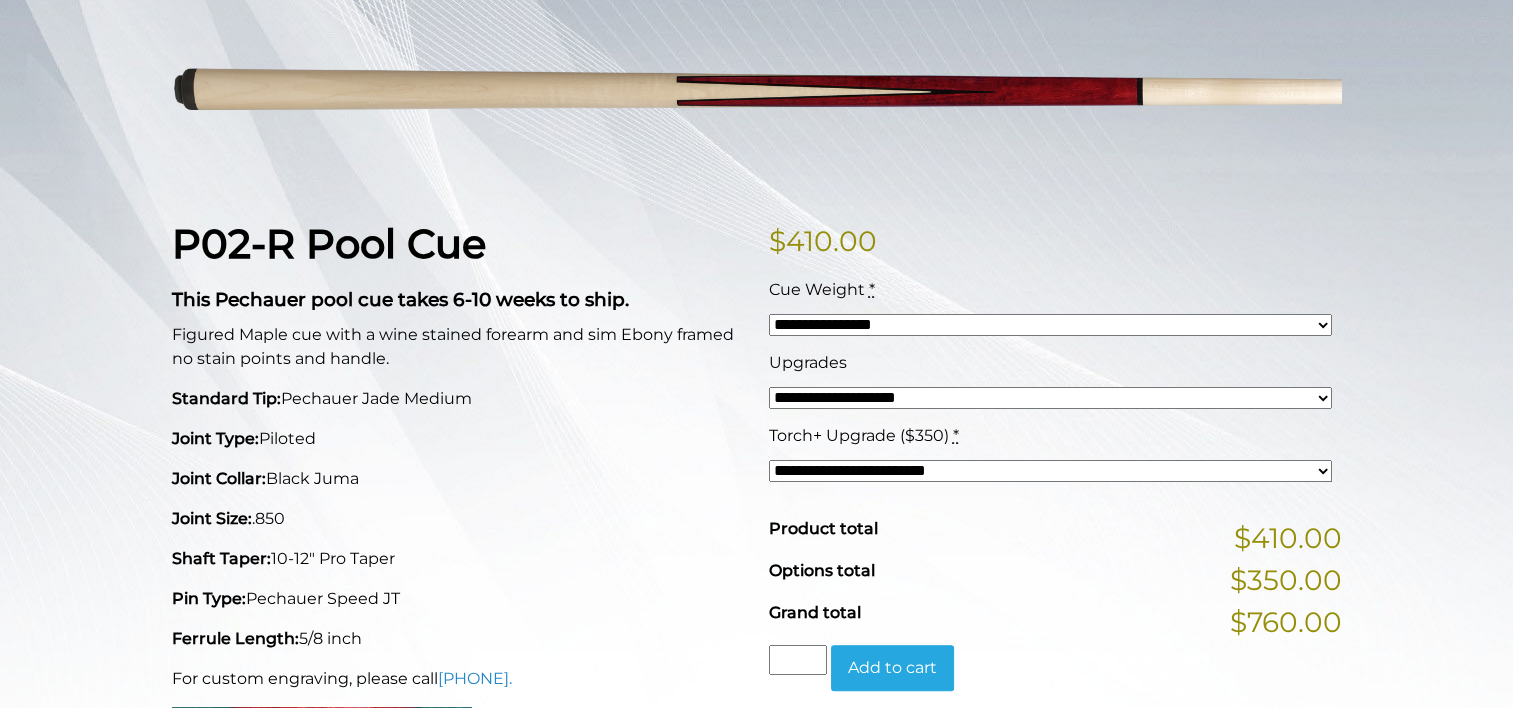 click on "**********" at bounding box center [1050, 471] 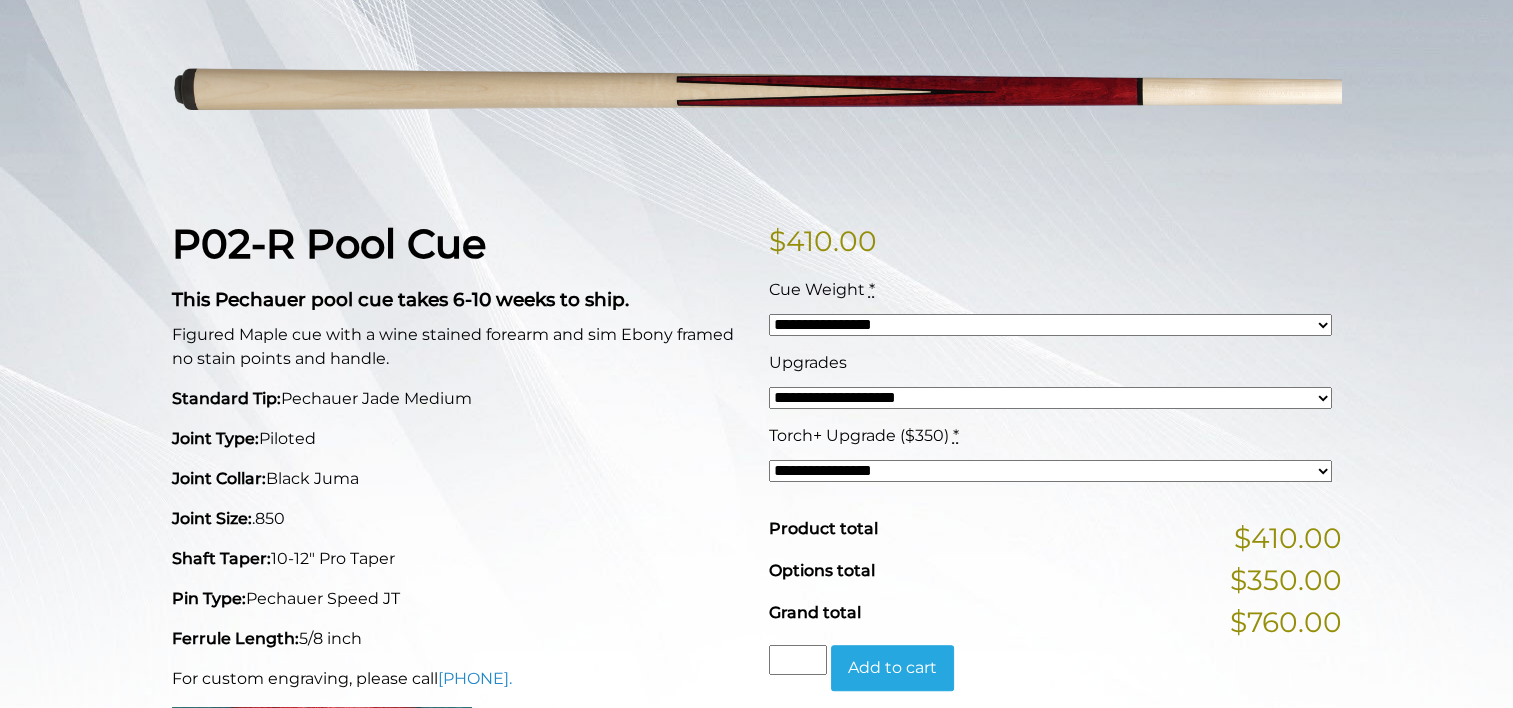 click on "**********" at bounding box center (1050, 471) 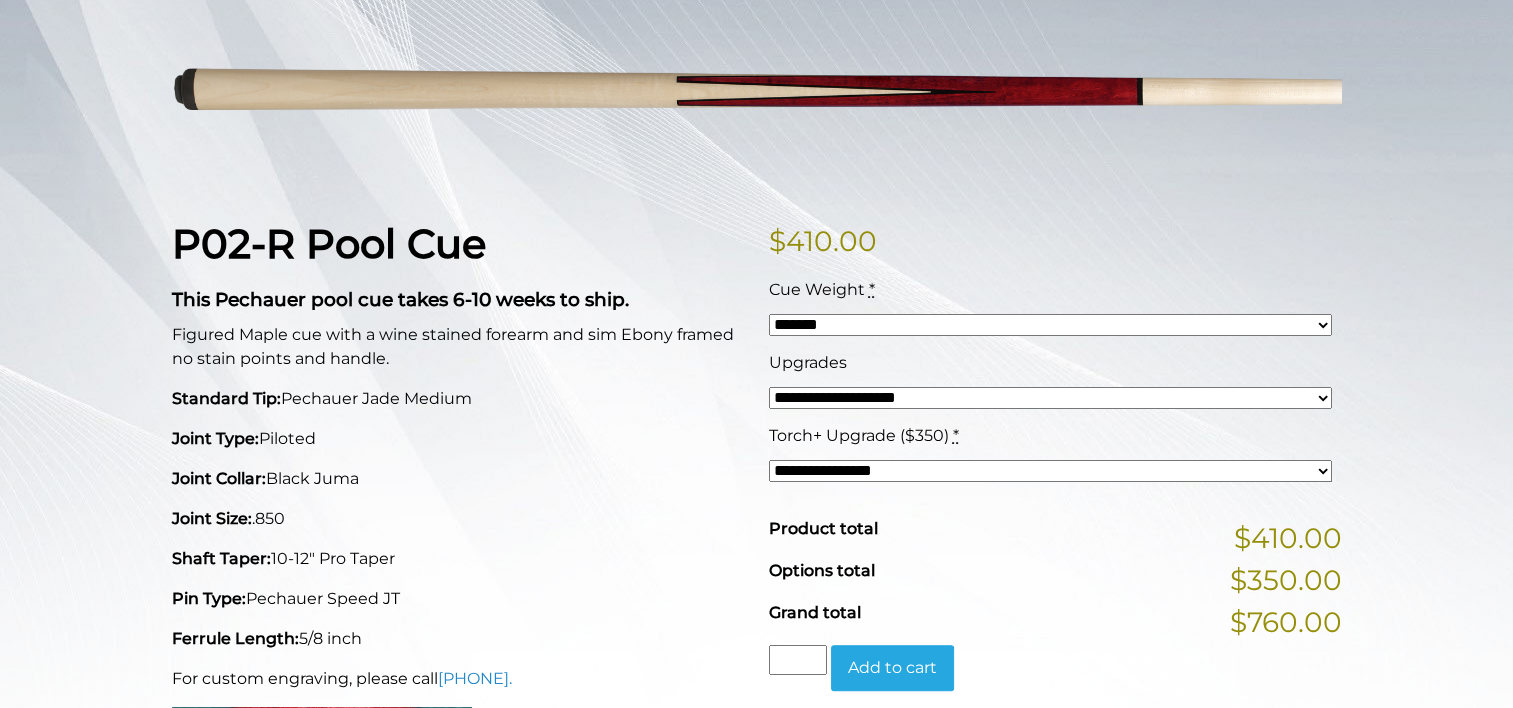click on "**********" at bounding box center [1050, 325] 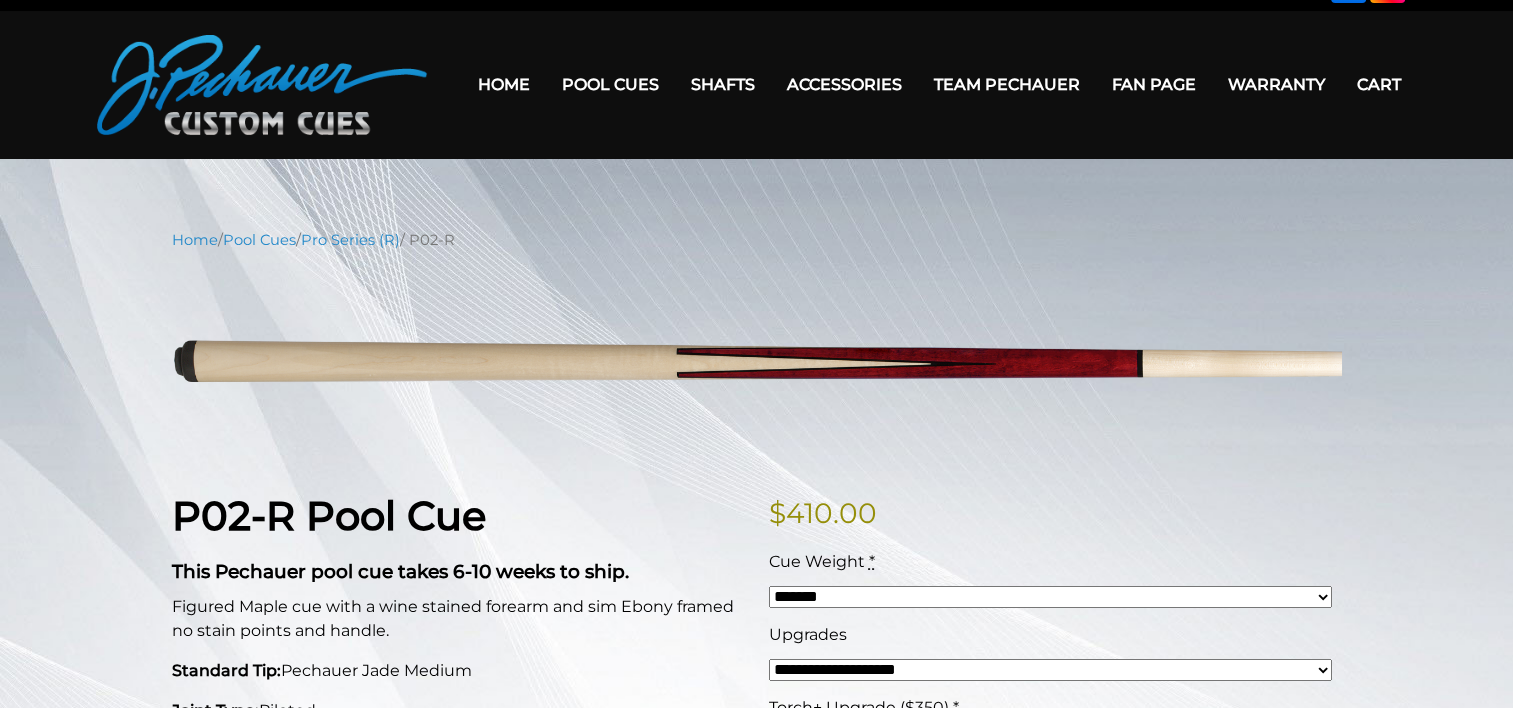 scroll, scrollTop: 0, scrollLeft: 0, axis: both 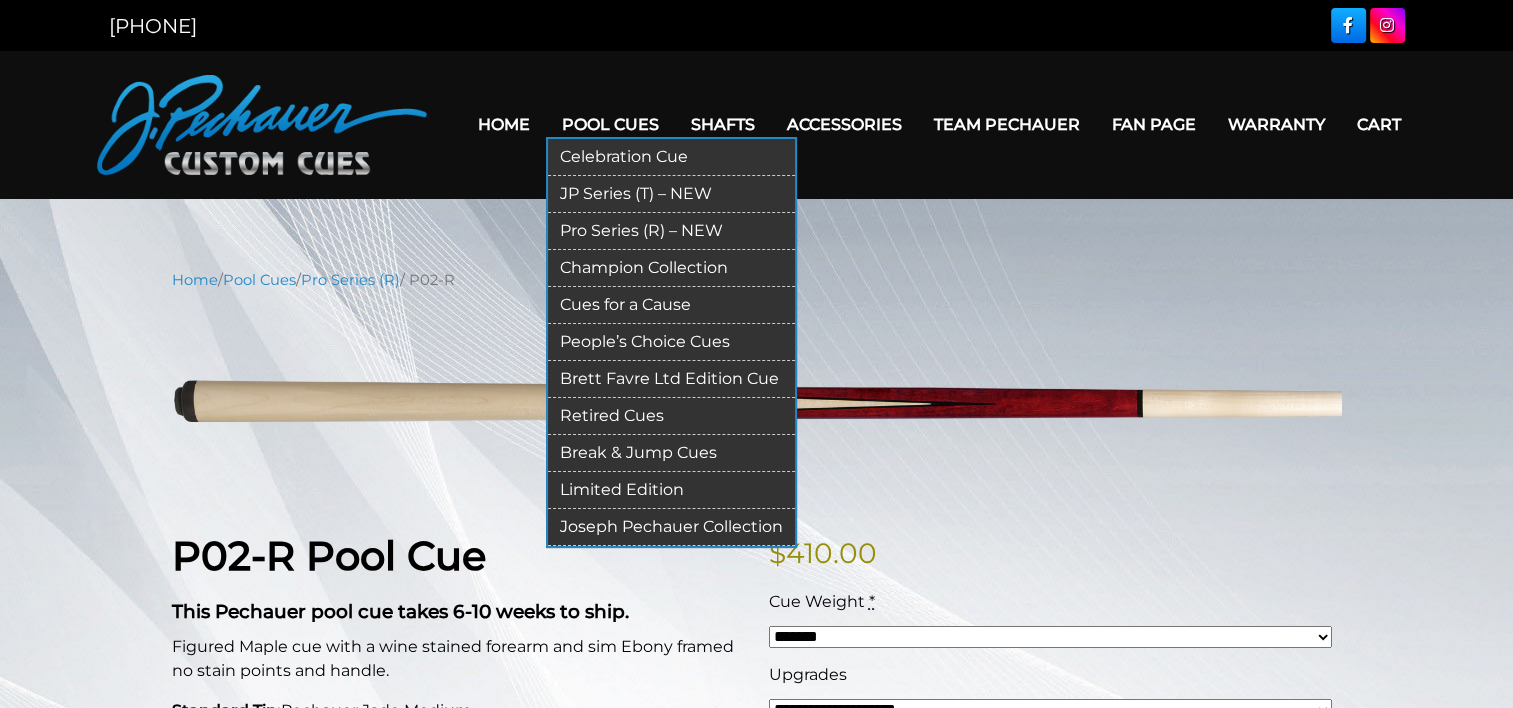 click on "JP Series (T) – NEW" at bounding box center [671, 194] 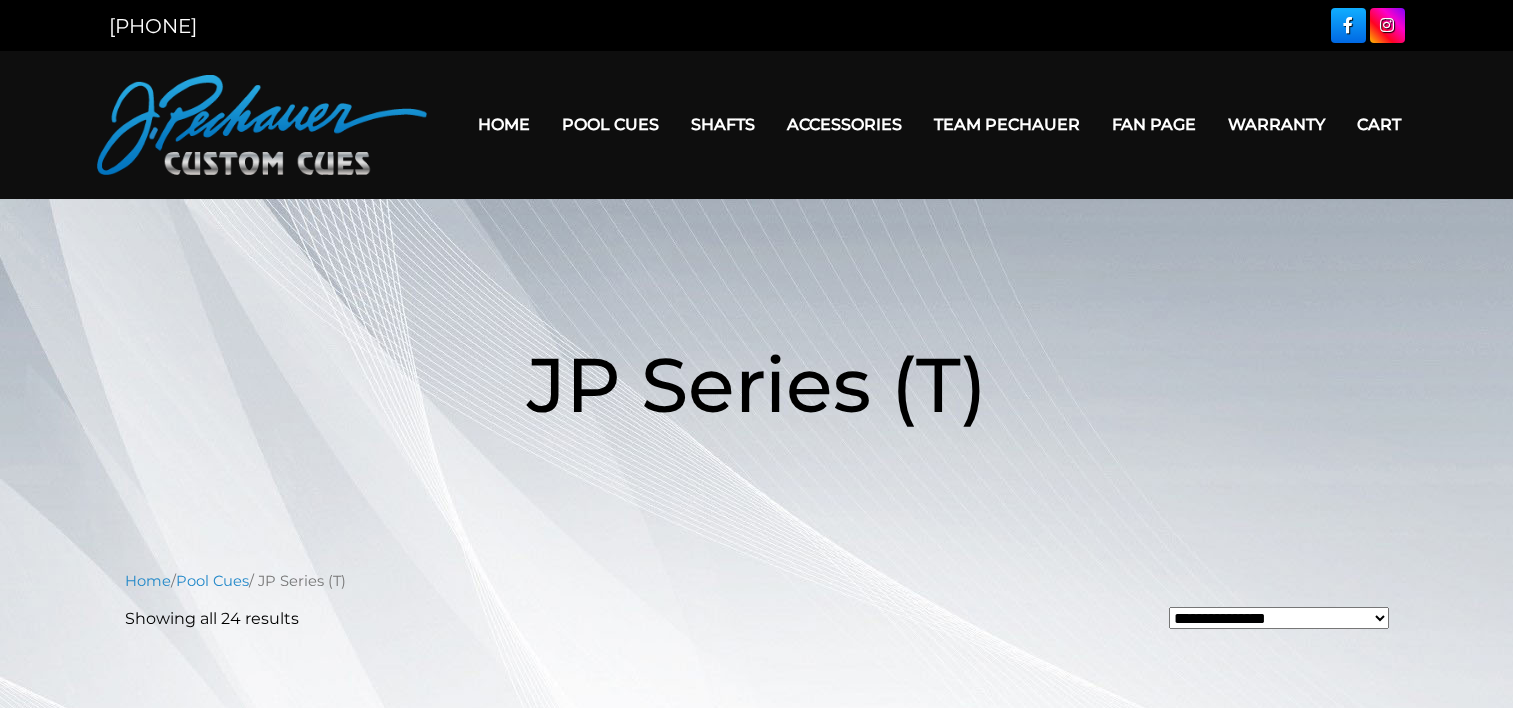 scroll, scrollTop: 0, scrollLeft: 0, axis: both 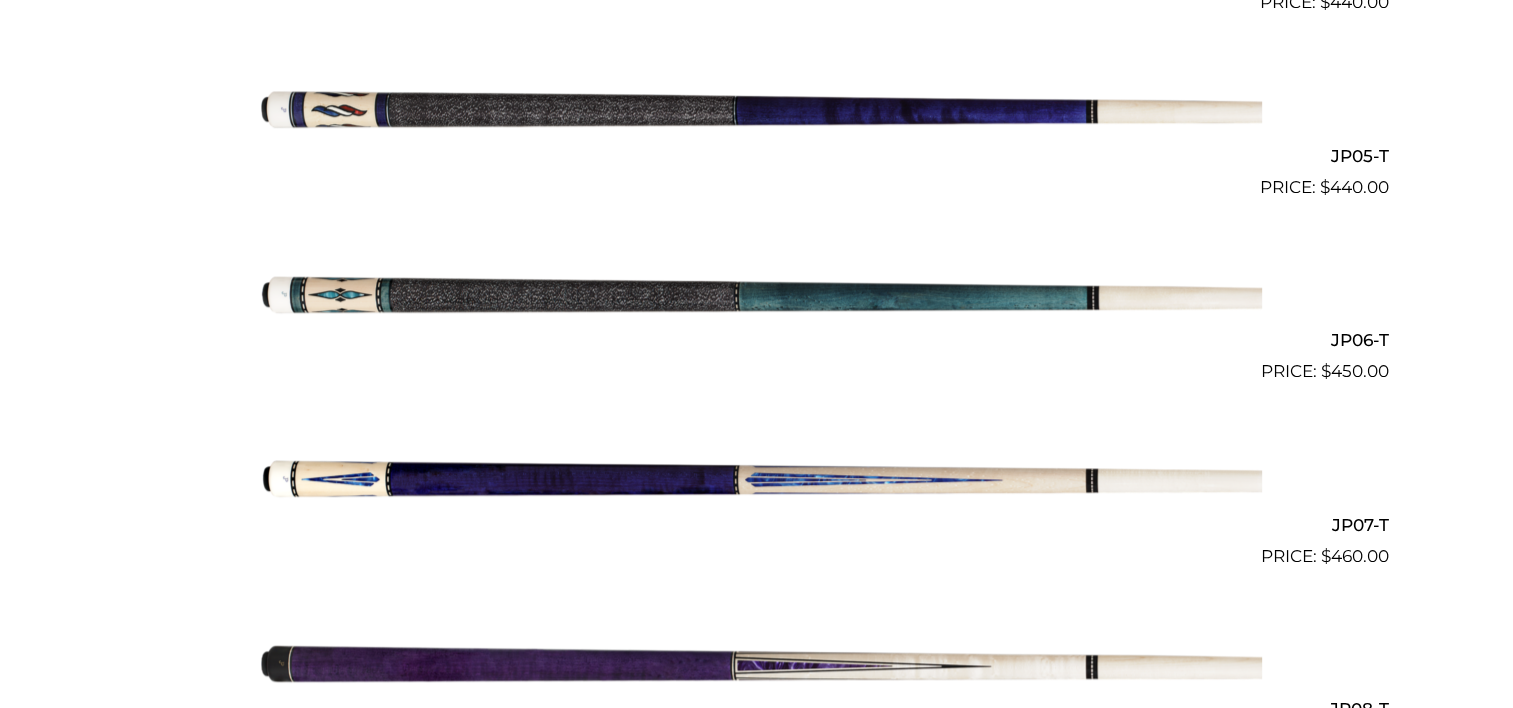 click at bounding box center [757, 477] 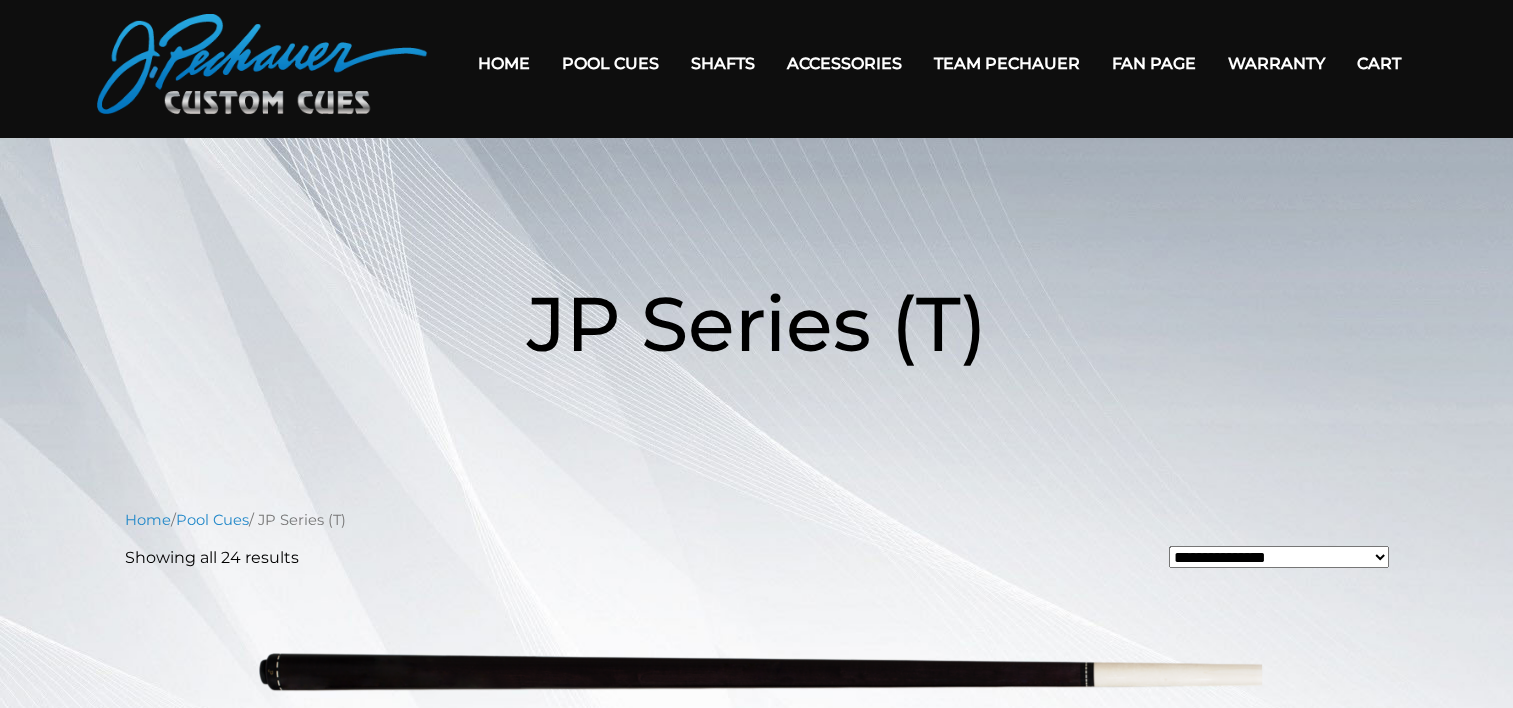 scroll, scrollTop: 27, scrollLeft: 0, axis: vertical 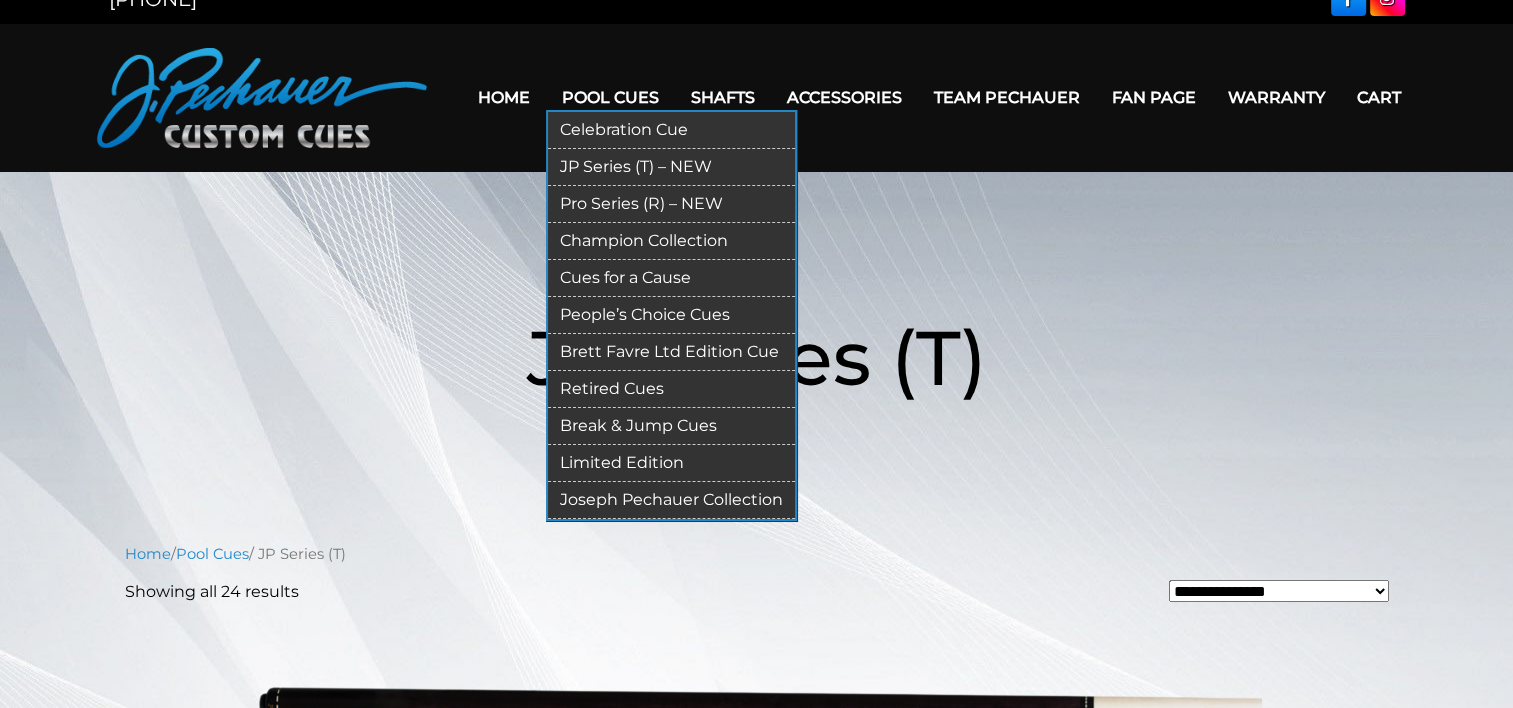click on "Pro Series (R) – NEW" at bounding box center (671, 204) 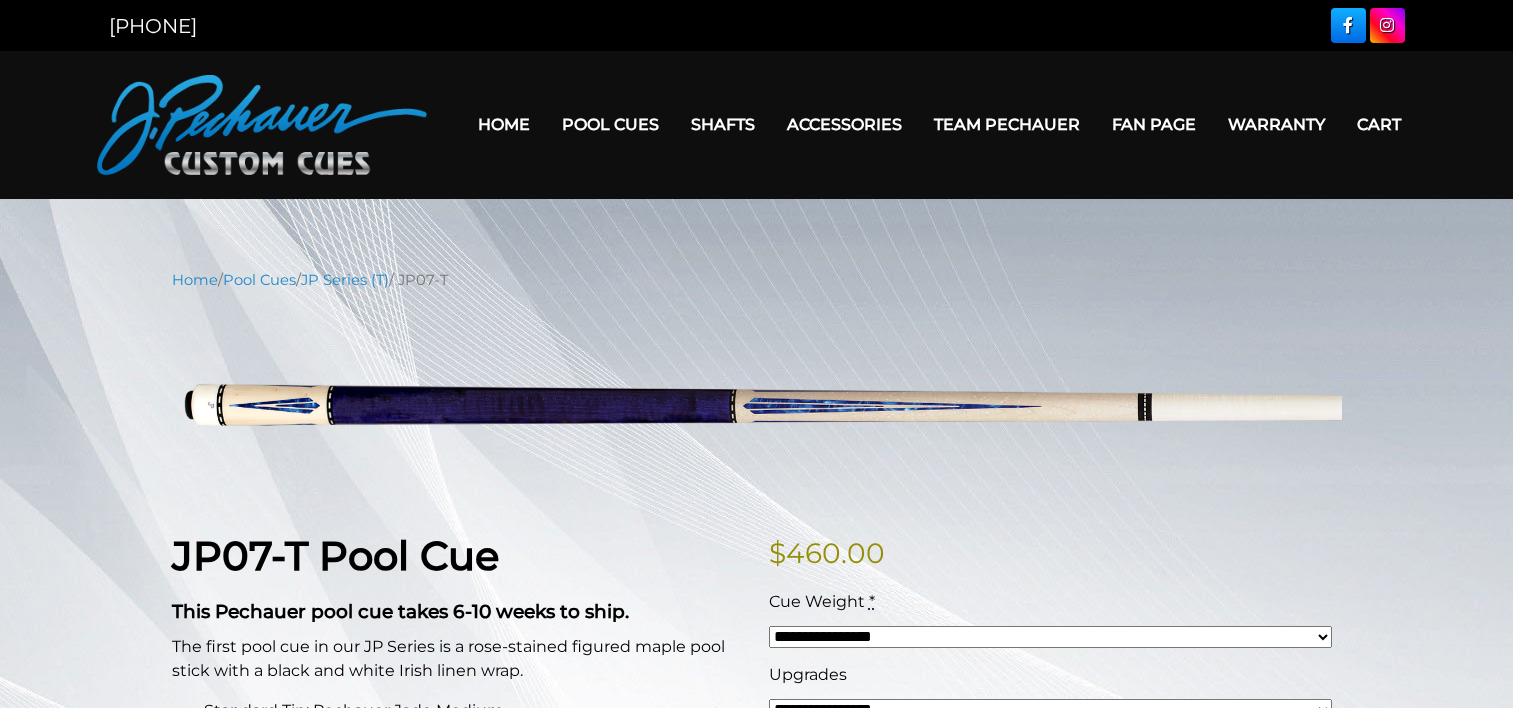 scroll, scrollTop: 0, scrollLeft: 0, axis: both 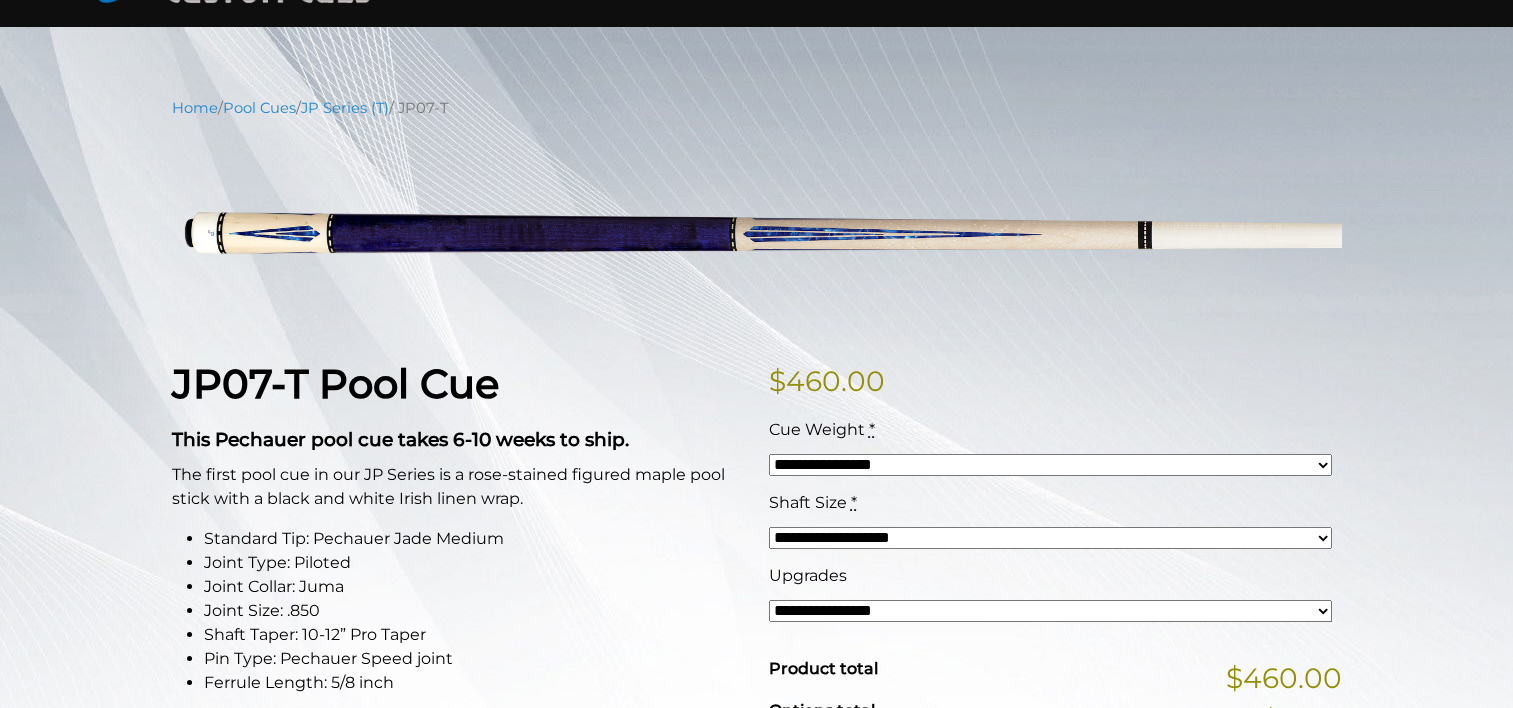 click on "**********" at bounding box center [1050, 538] 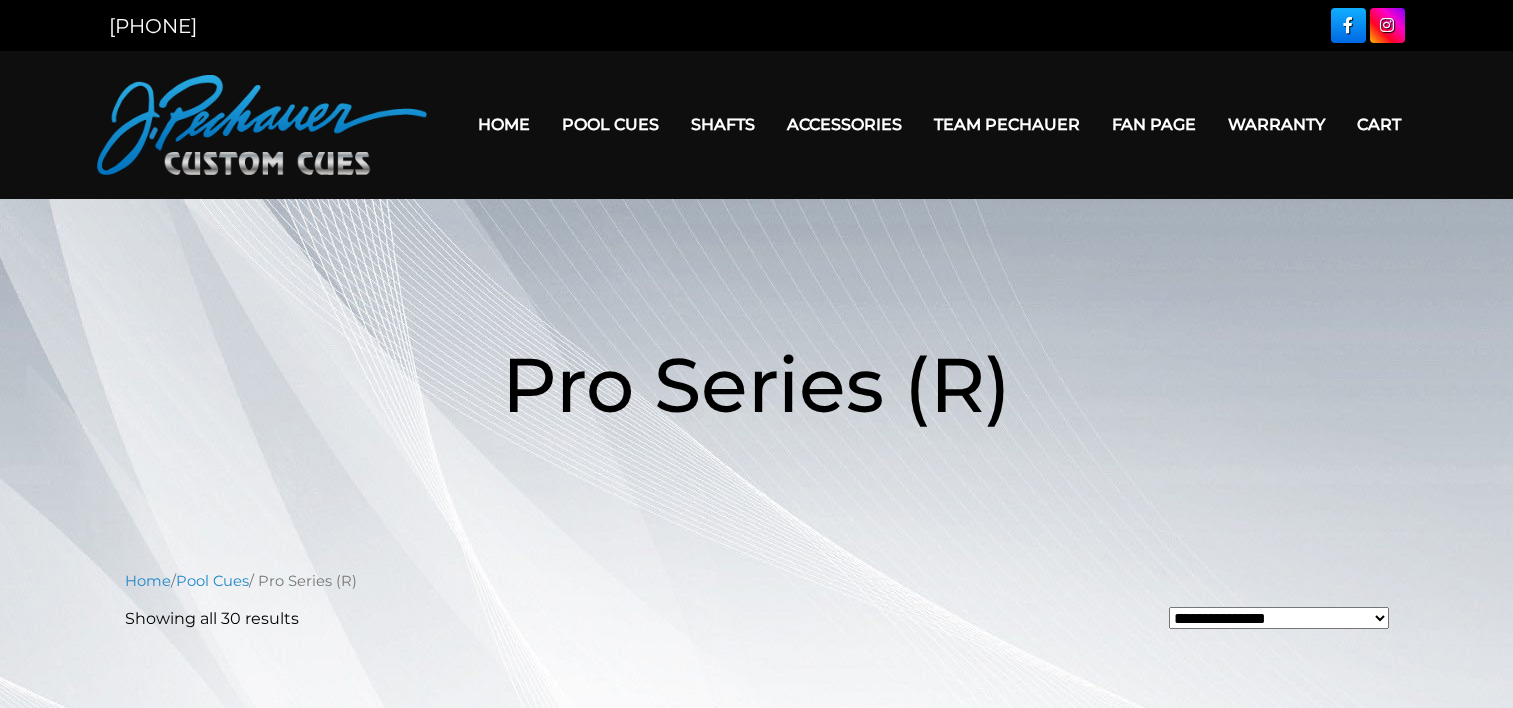 scroll, scrollTop: 0, scrollLeft: 0, axis: both 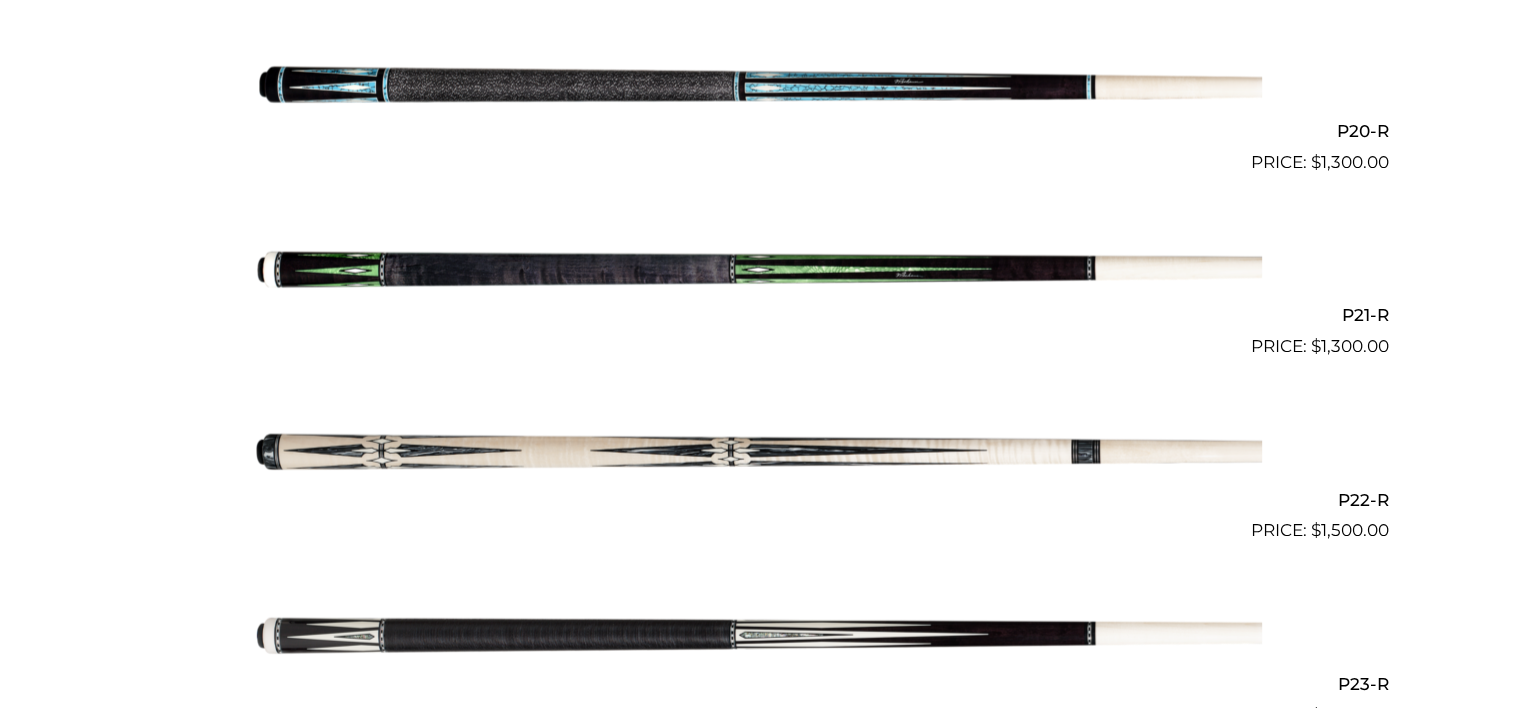 click at bounding box center (757, 268) 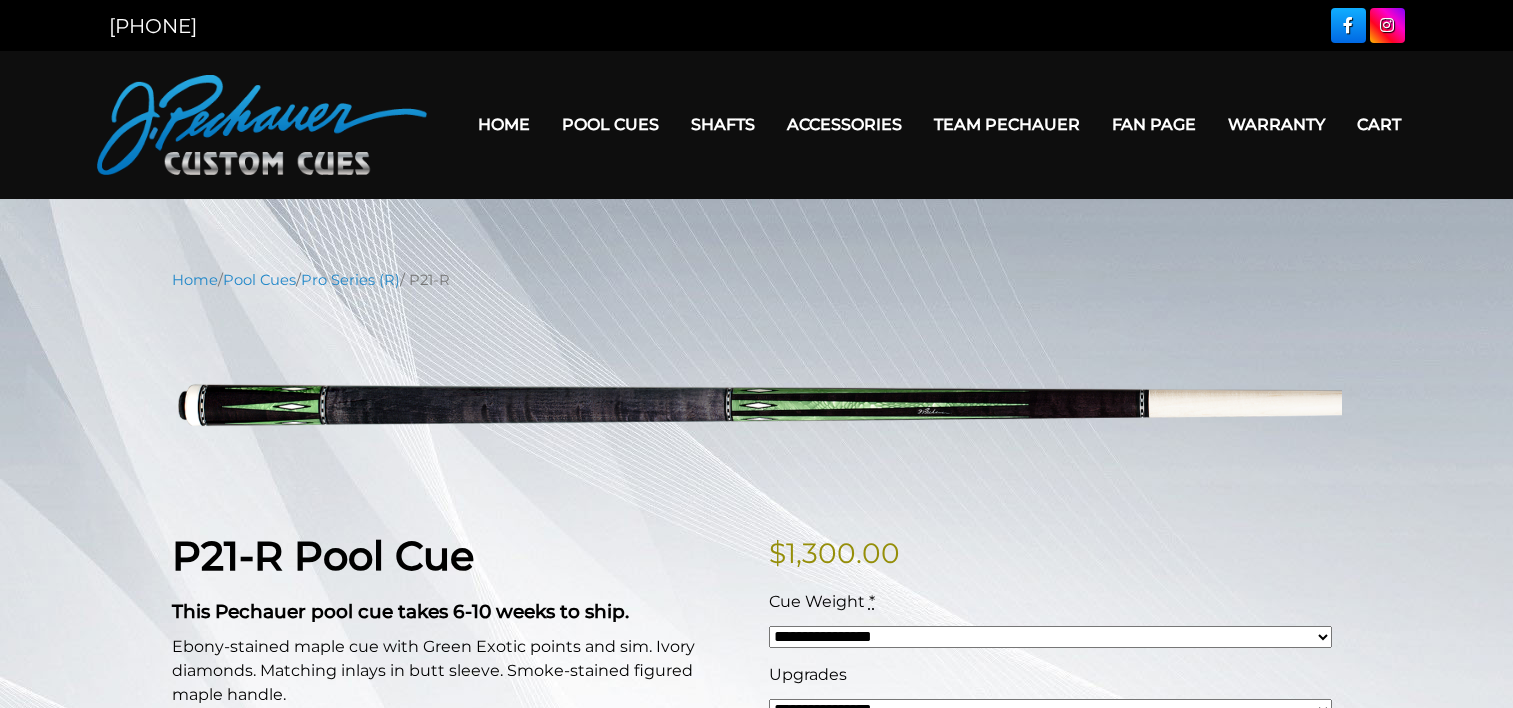 scroll, scrollTop: 0, scrollLeft: 0, axis: both 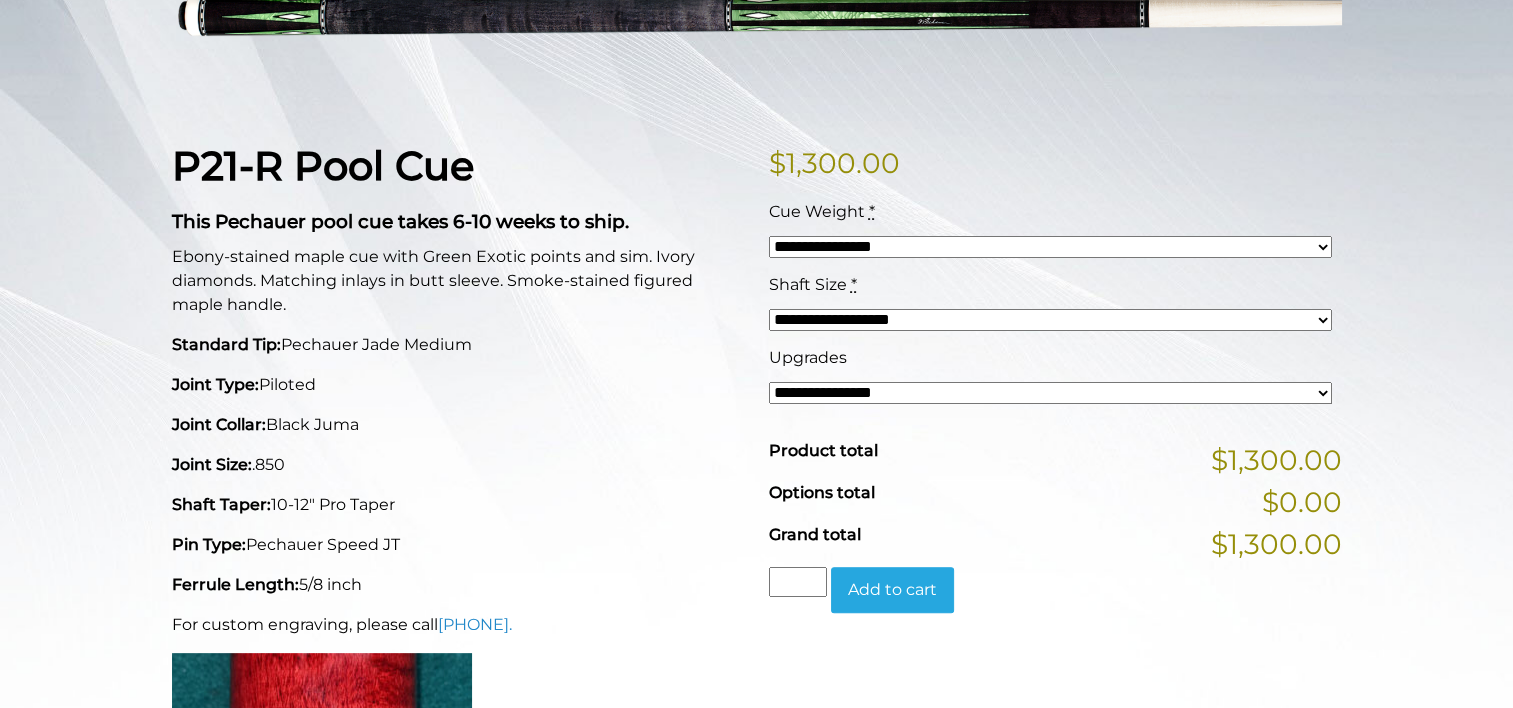 click on "**********" at bounding box center [1050, 393] 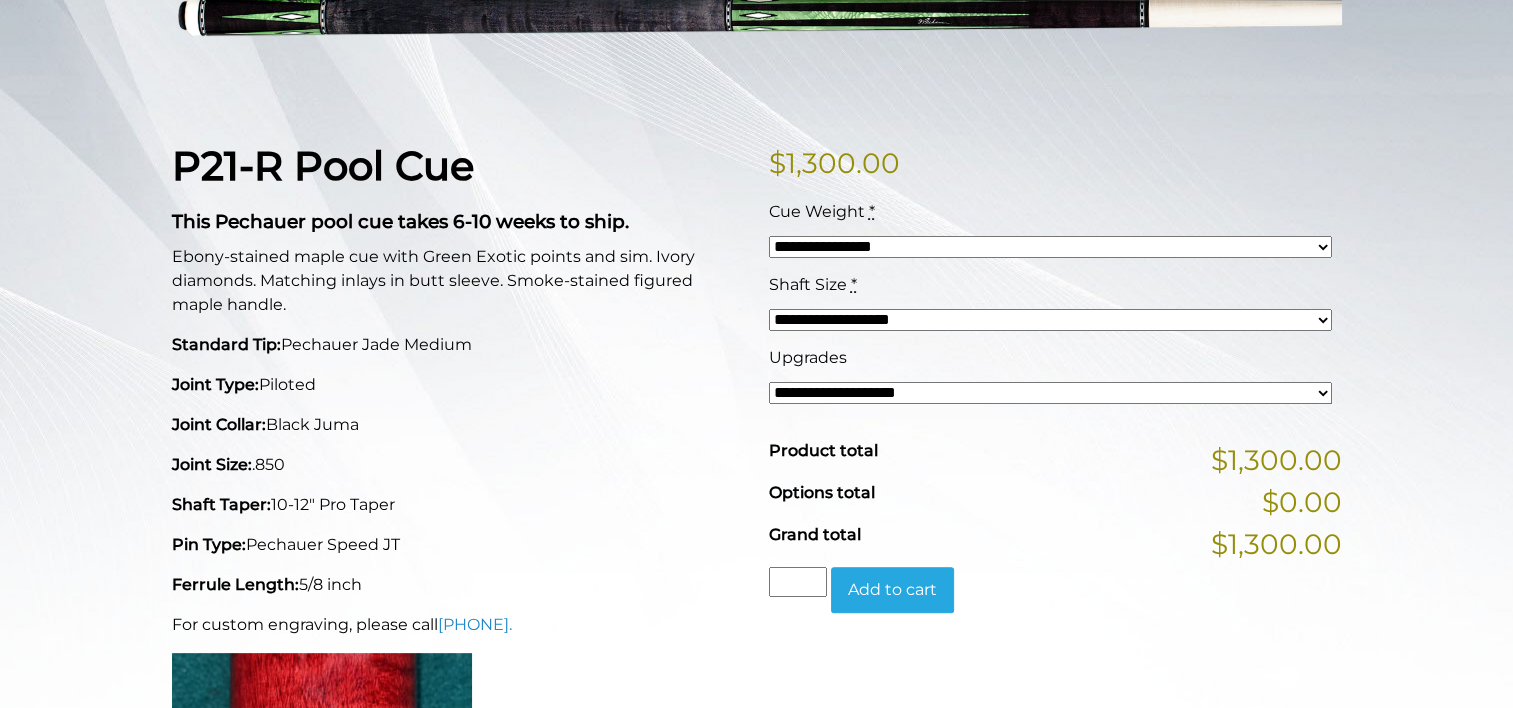 click on "**********" at bounding box center [1050, 393] 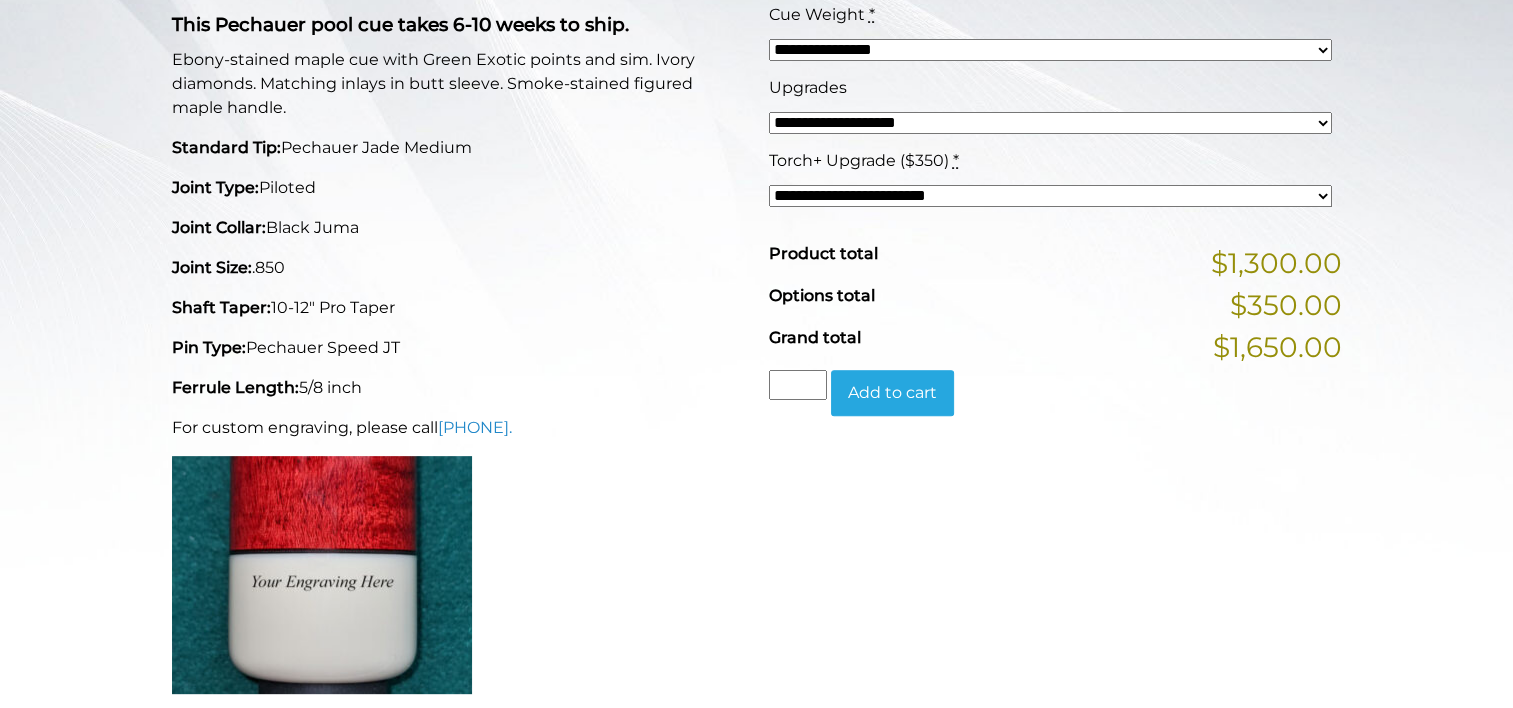 scroll, scrollTop: 590, scrollLeft: 0, axis: vertical 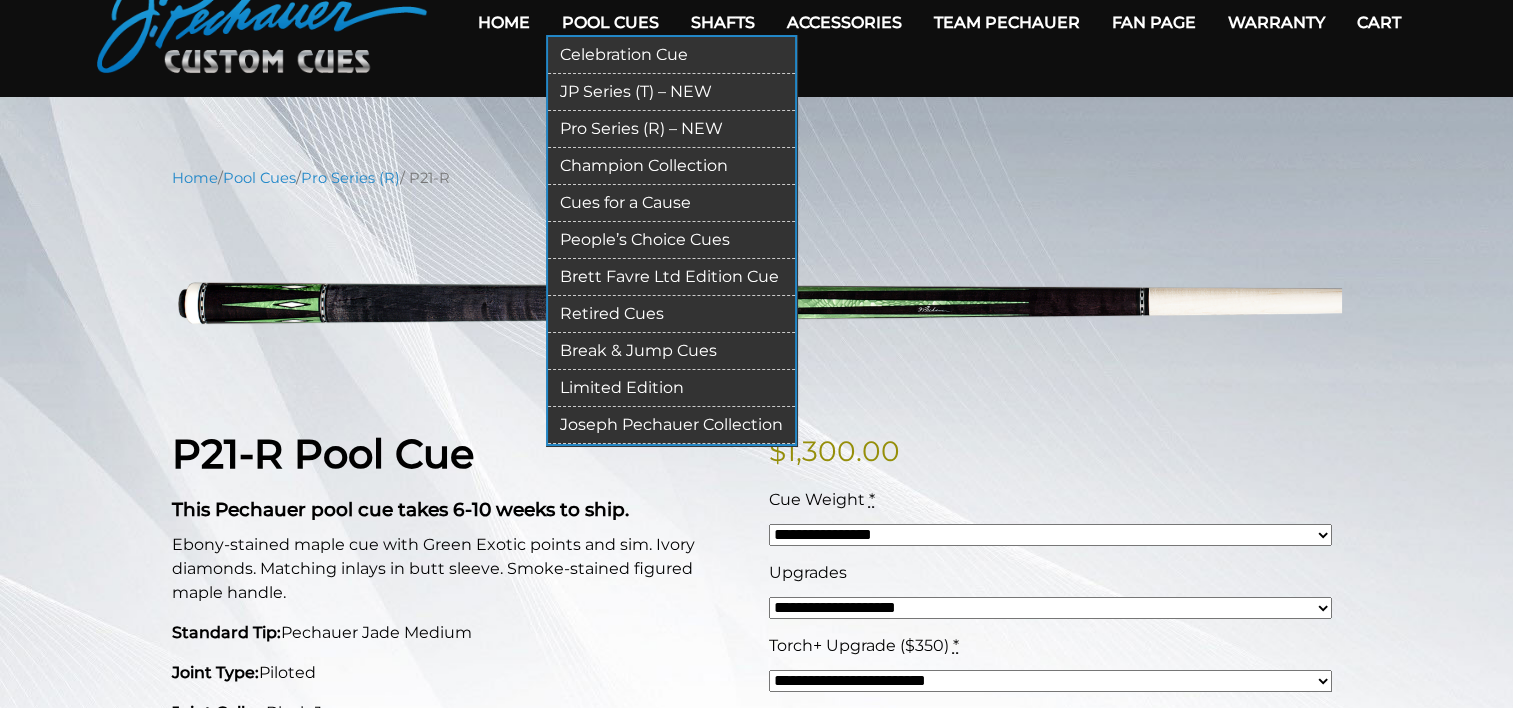click on "JP Series (T) – NEW" at bounding box center [671, 92] 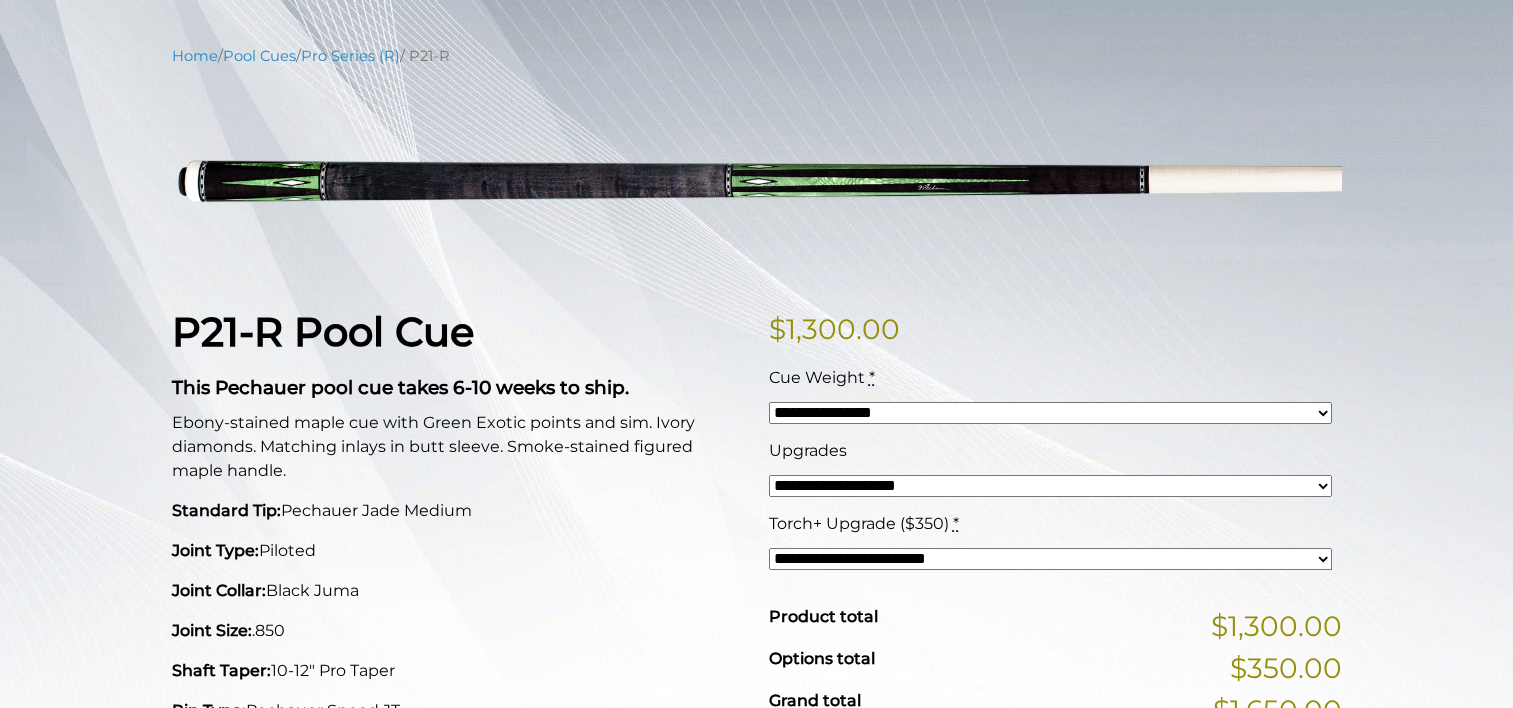 scroll, scrollTop: 226, scrollLeft: 0, axis: vertical 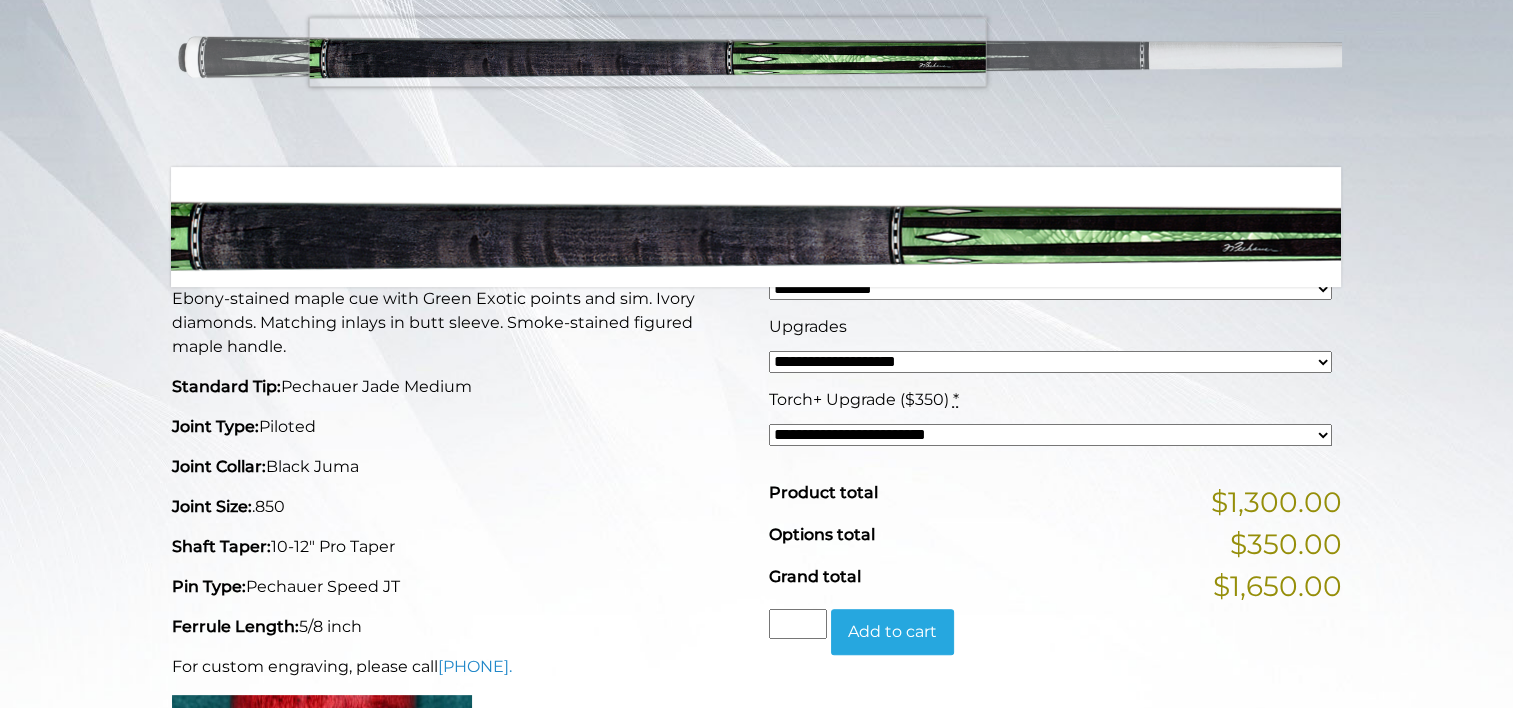 click at bounding box center (757, 55) 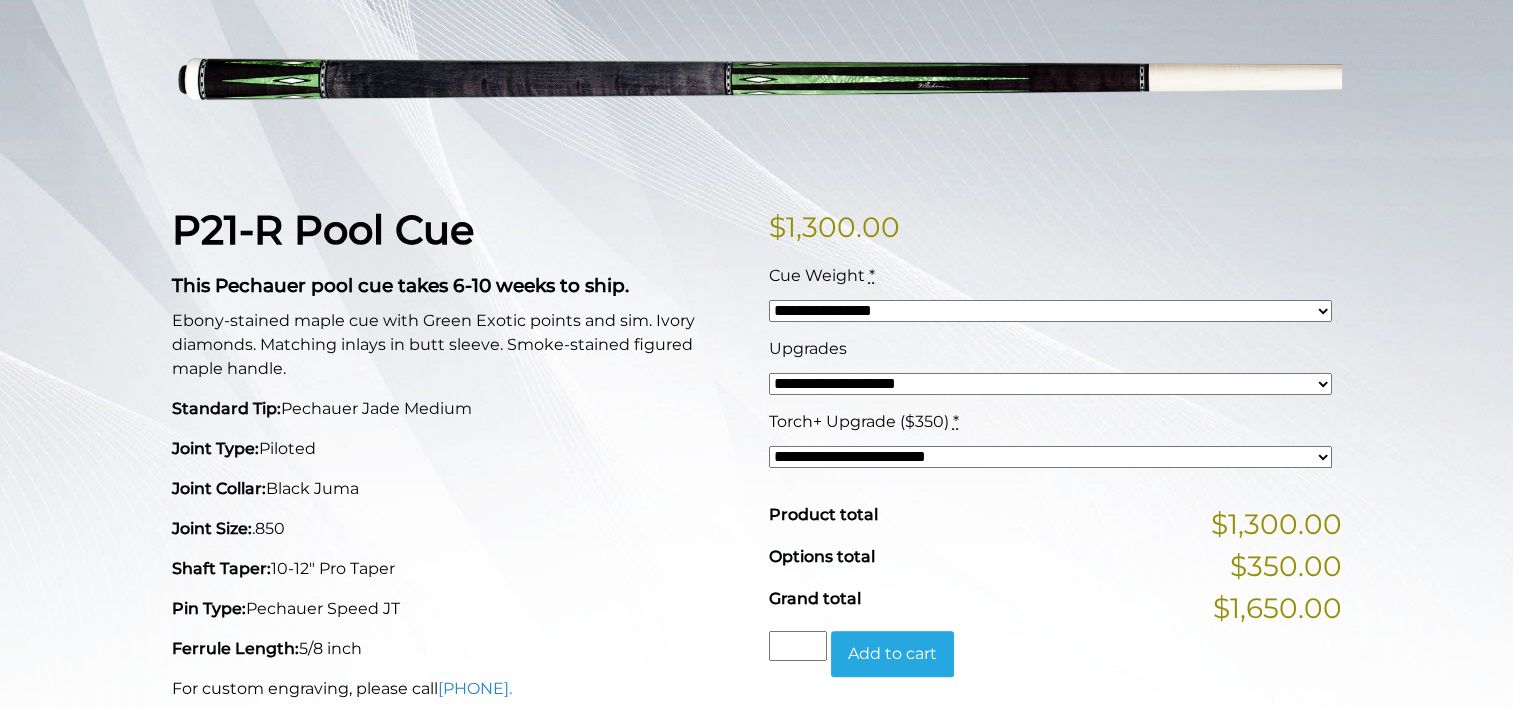 scroll, scrollTop: 328, scrollLeft: 0, axis: vertical 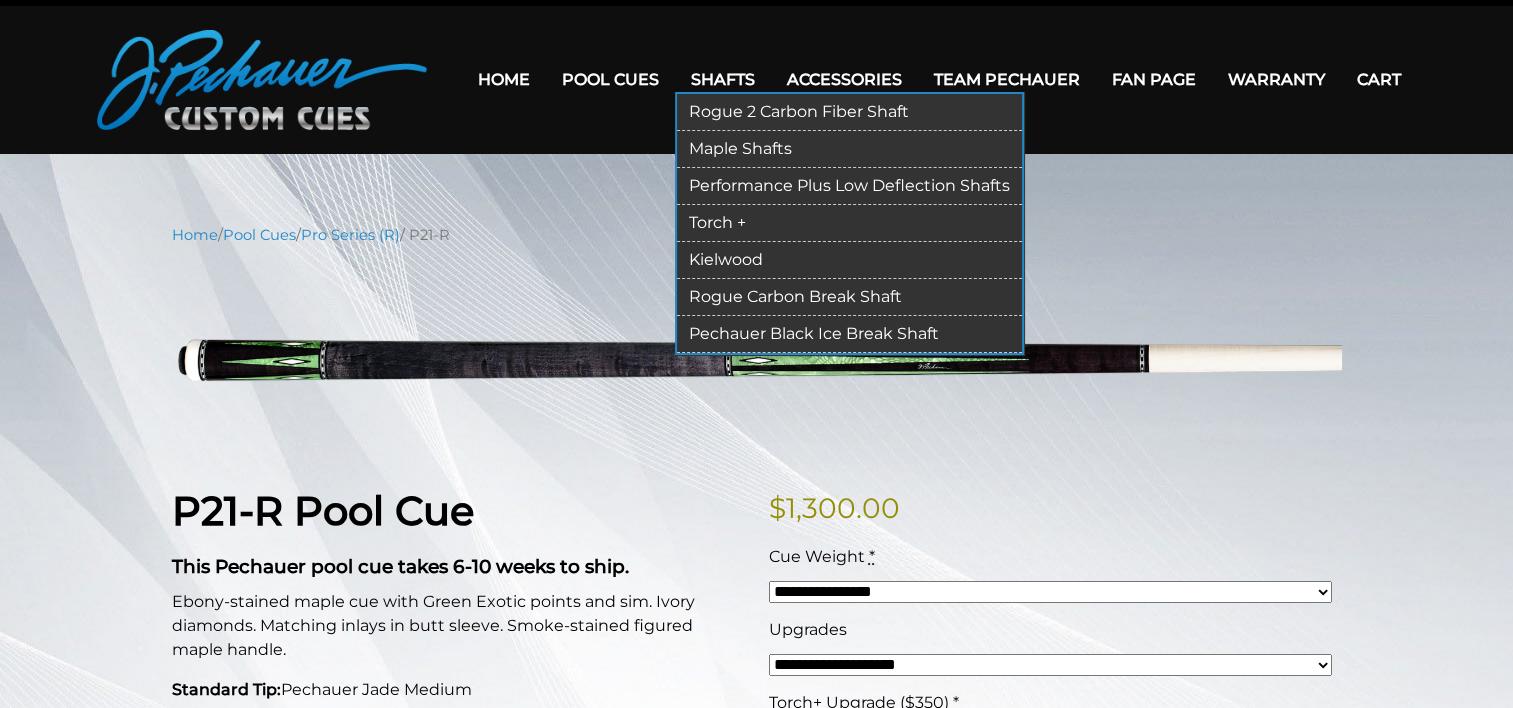 click on "Kielwood" at bounding box center [849, 260] 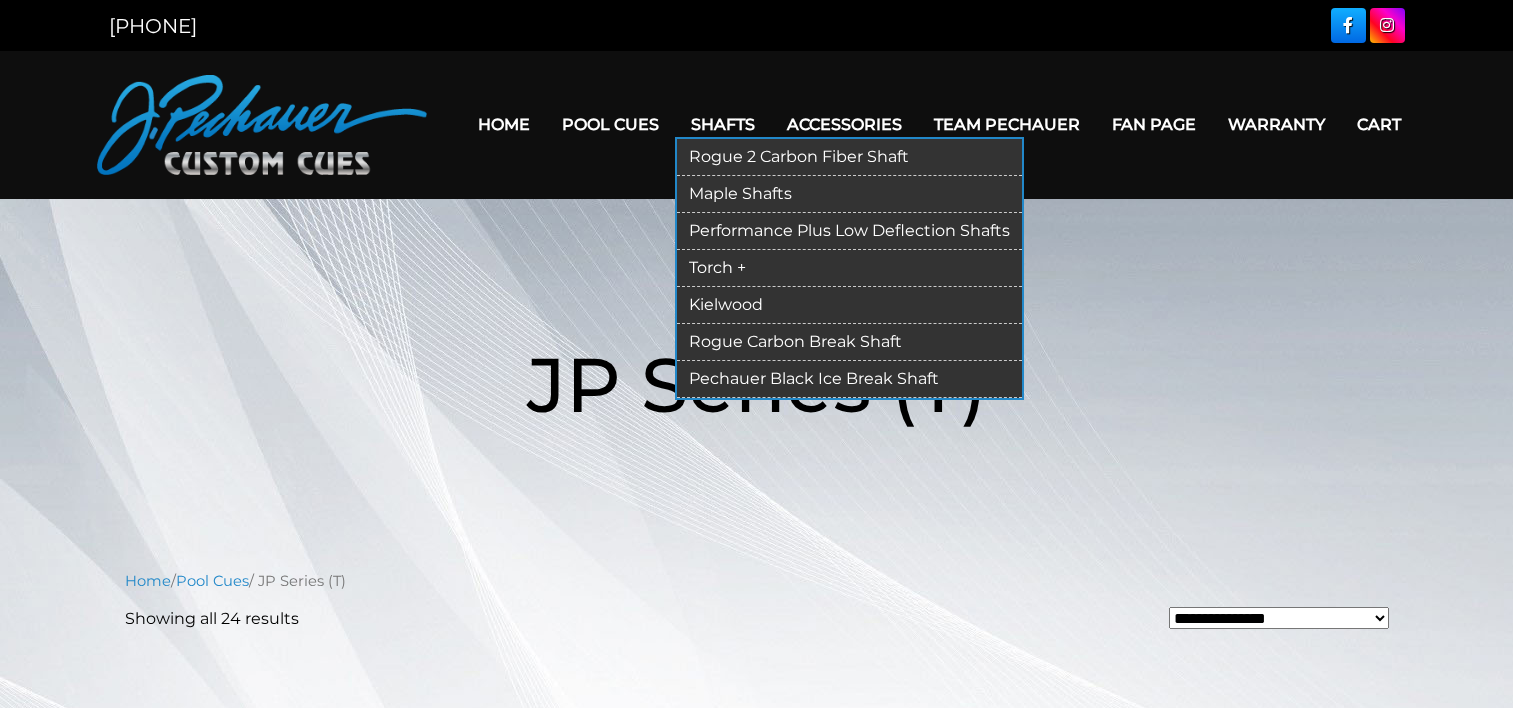 scroll, scrollTop: 0, scrollLeft: 0, axis: both 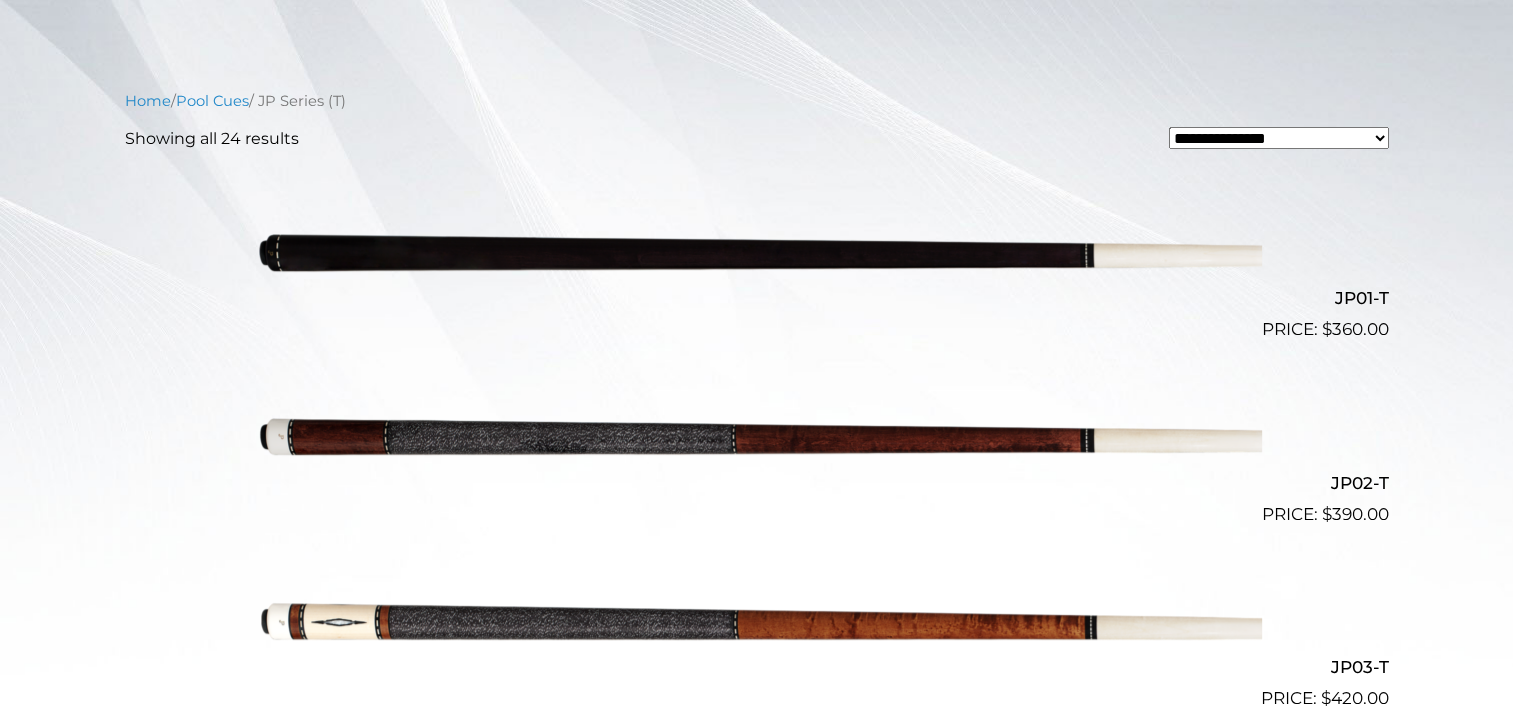 click at bounding box center (757, 251) 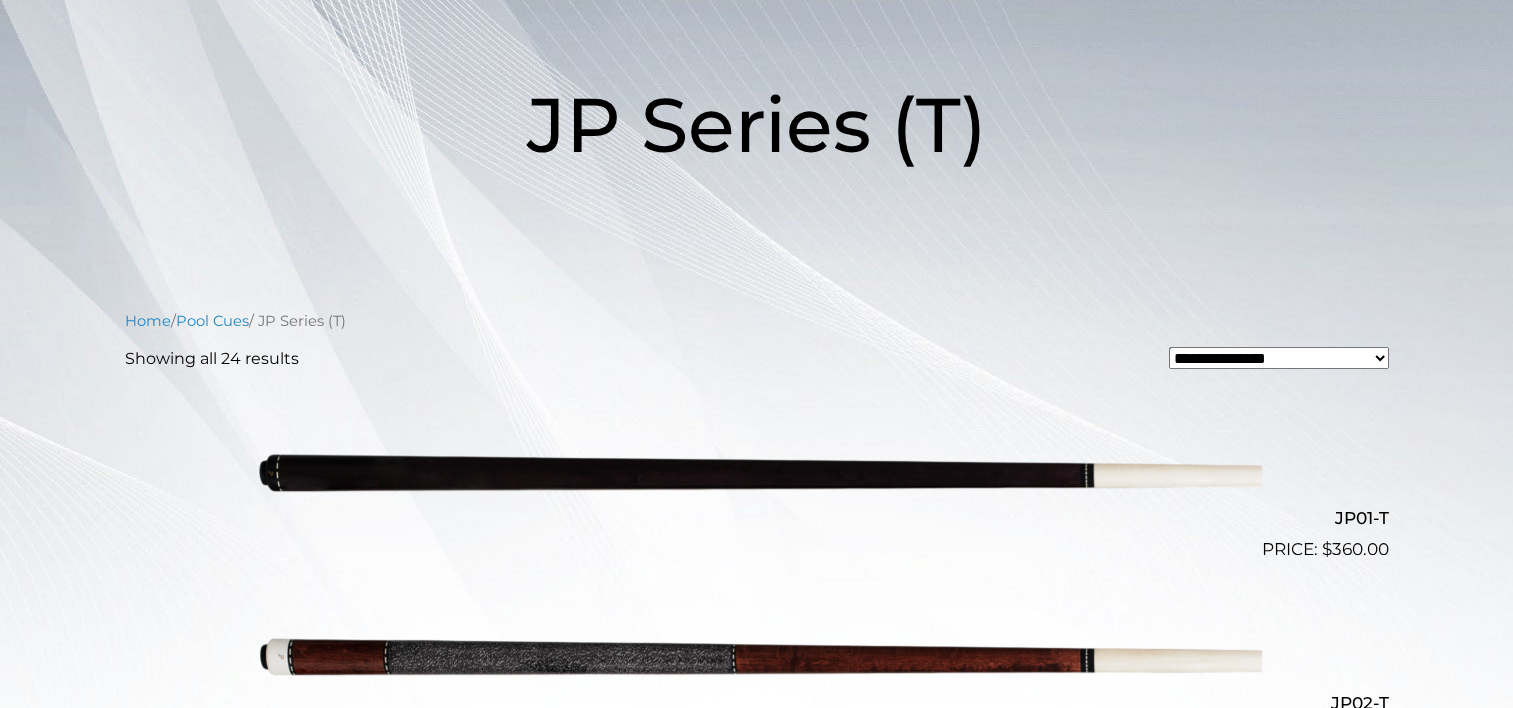 scroll, scrollTop: 0, scrollLeft: 0, axis: both 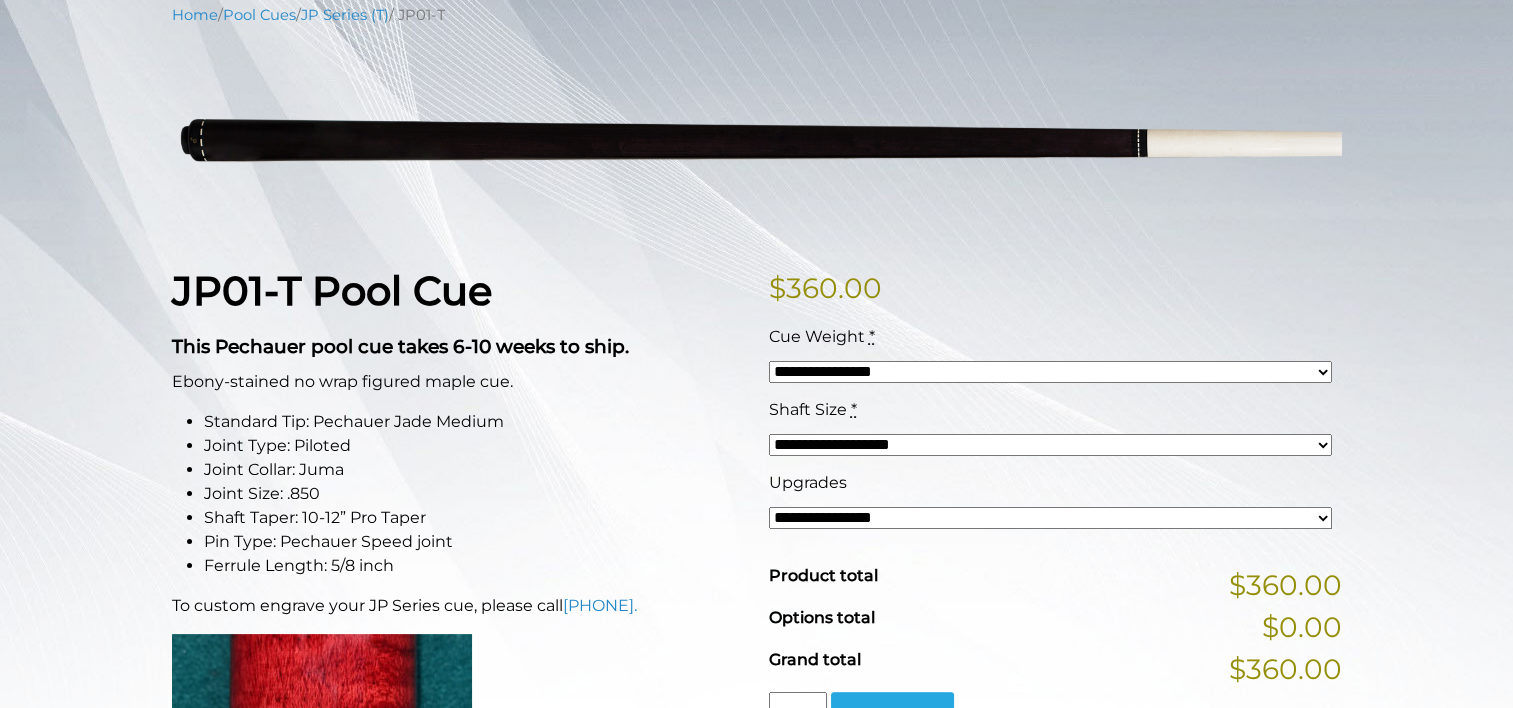click on "**********" at bounding box center [1050, 518] 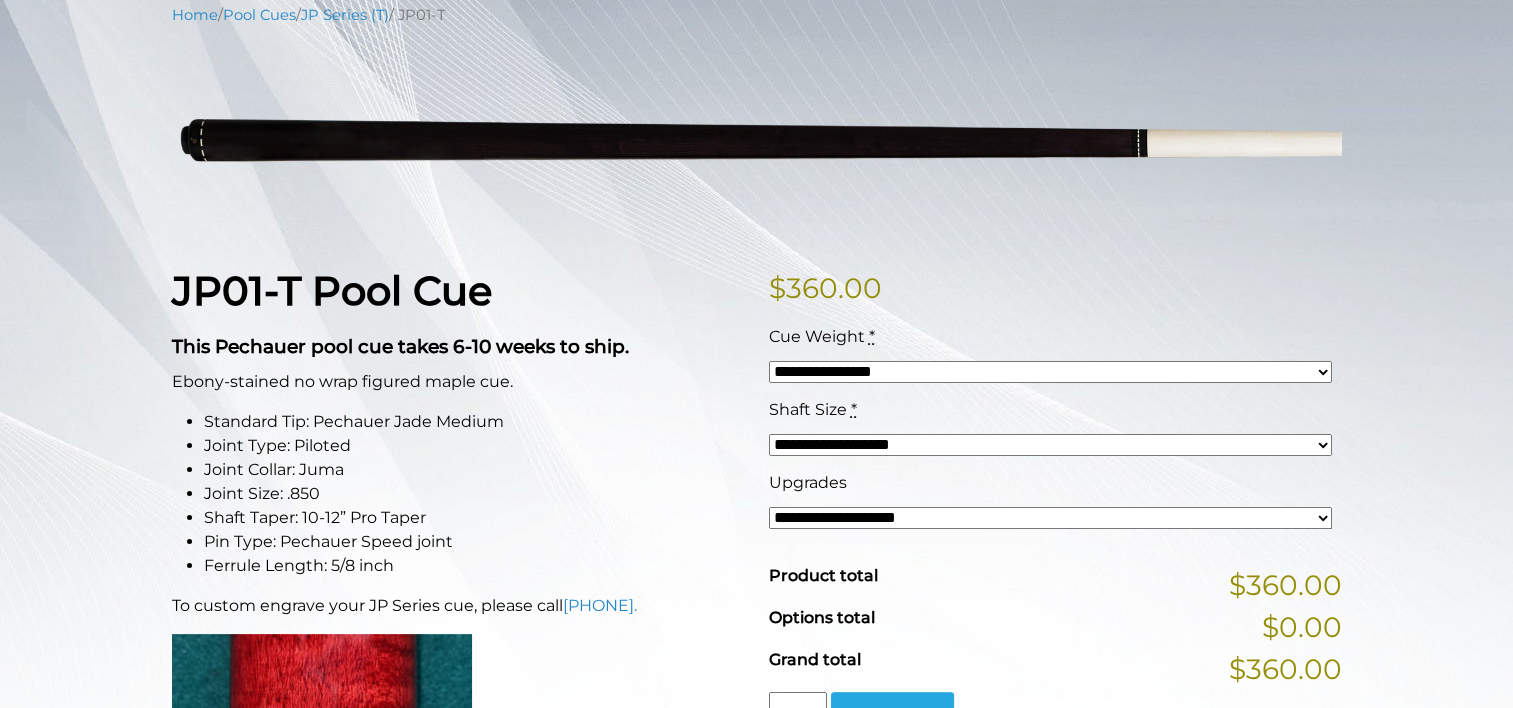 click on "**********" at bounding box center (1050, 518) 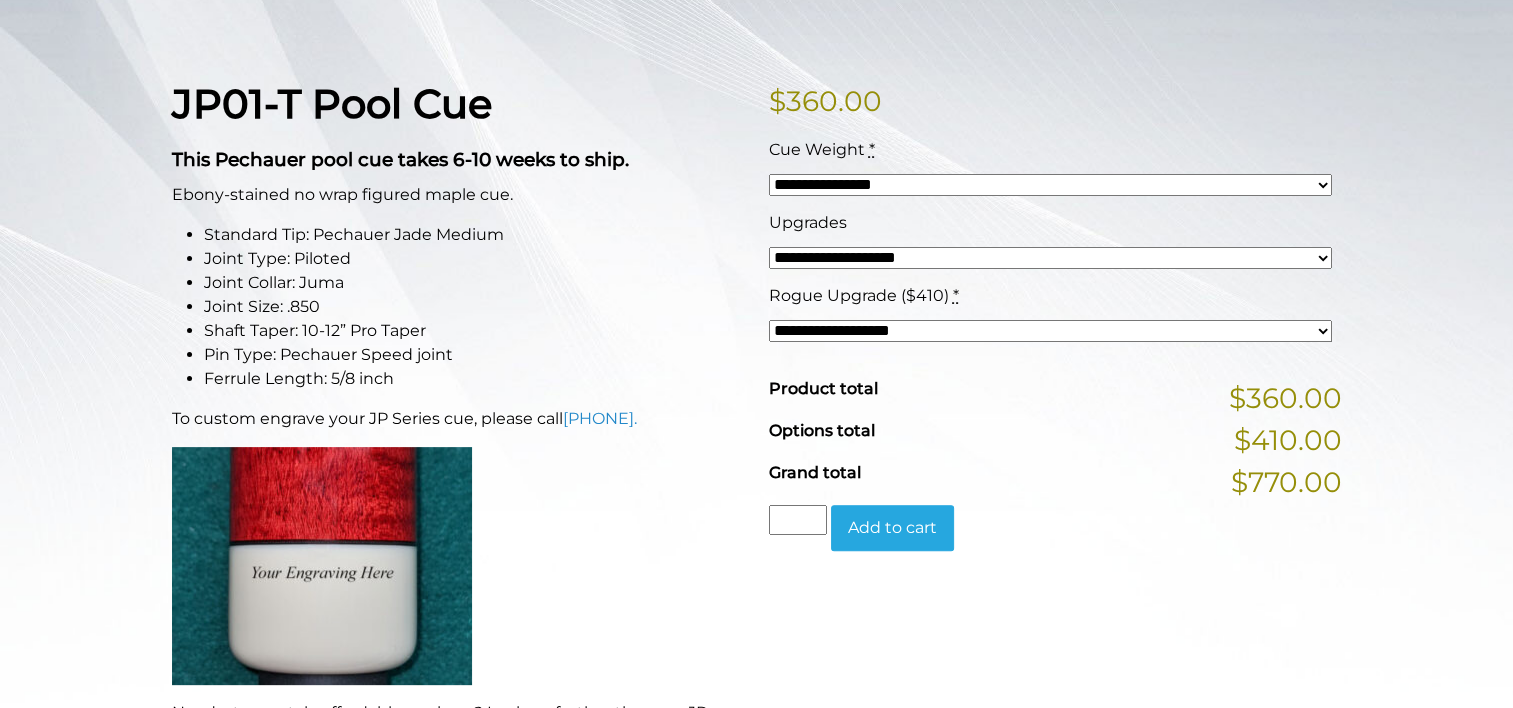 scroll, scrollTop: 455, scrollLeft: 0, axis: vertical 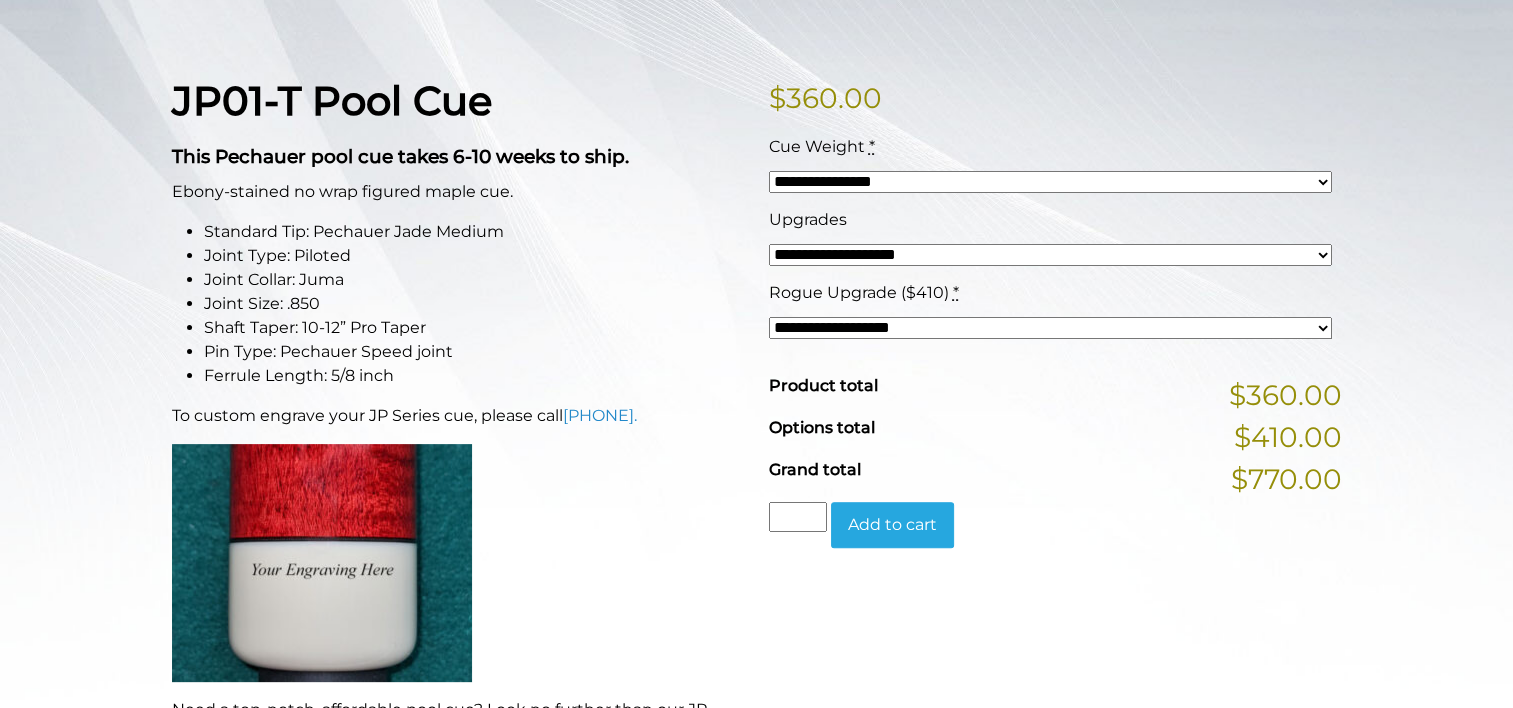 click on "**********" at bounding box center (1050, 328) 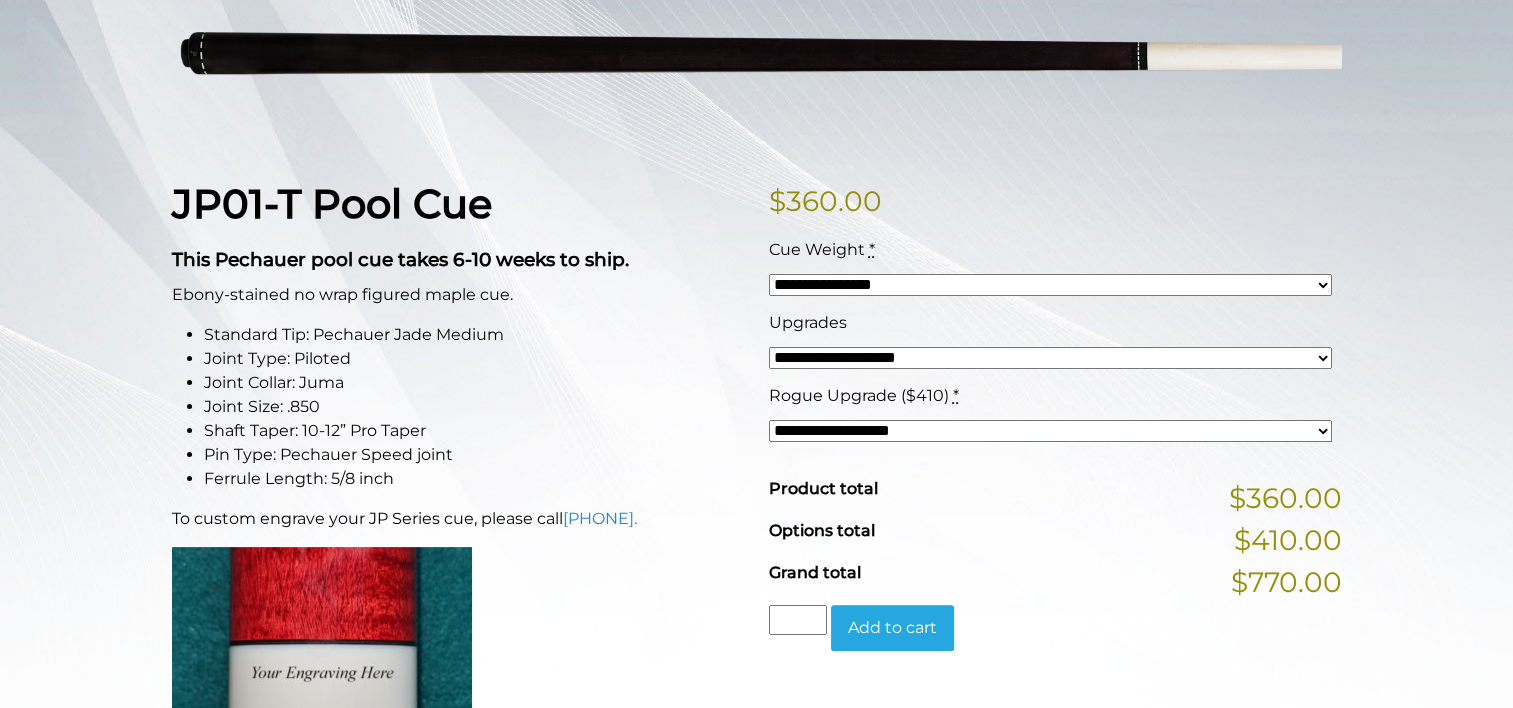 scroll, scrollTop: 324, scrollLeft: 0, axis: vertical 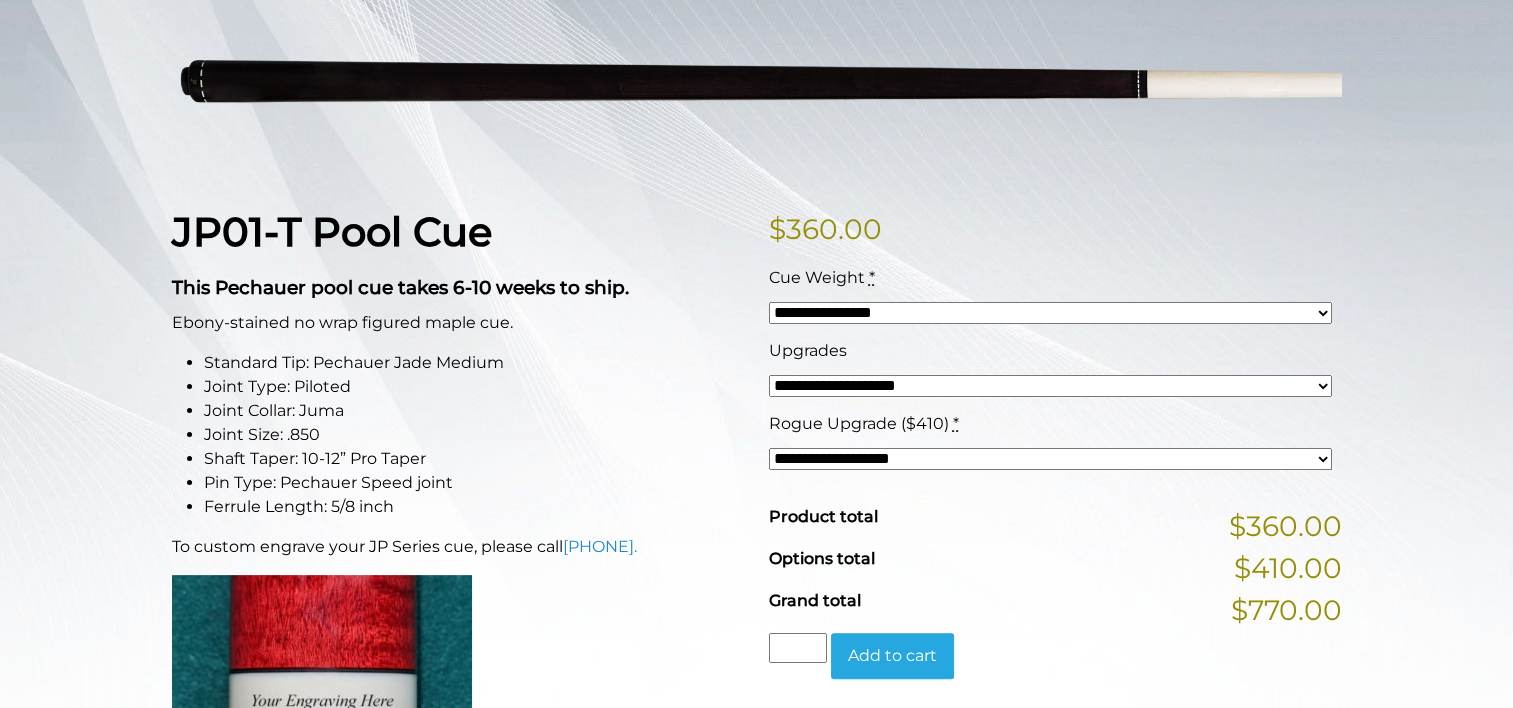 click on "**********" at bounding box center [1050, 459] 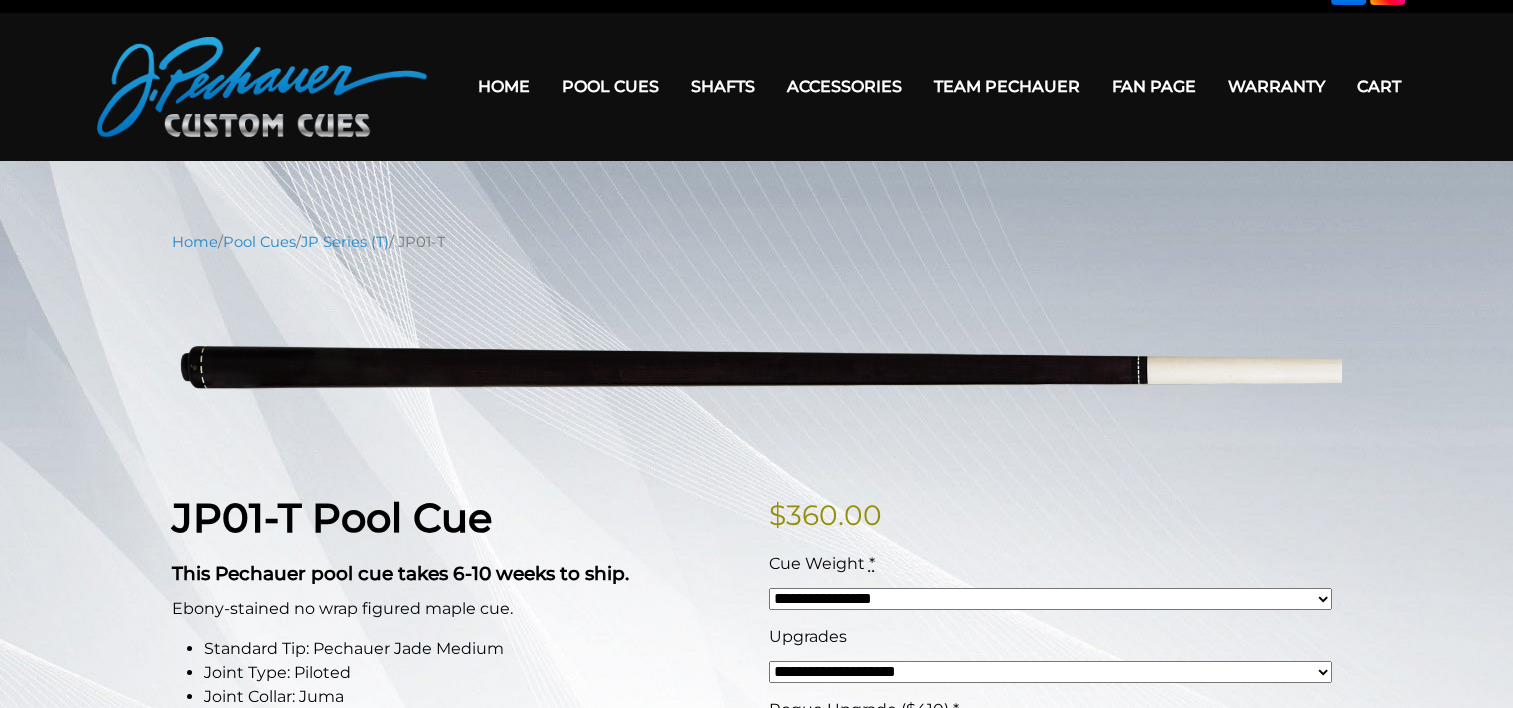 scroll, scrollTop: 0, scrollLeft: 0, axis: both 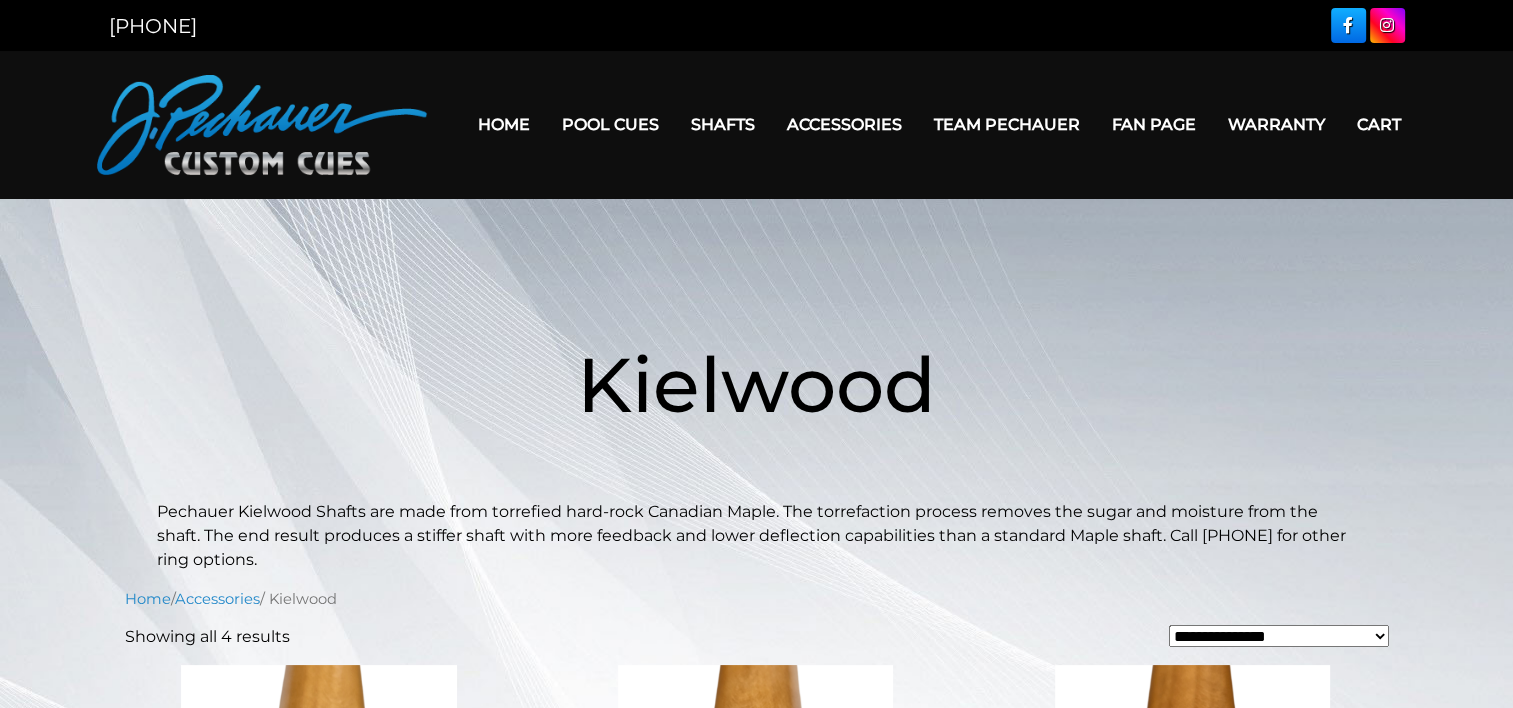 drag, startPoint x: 1512, startPoint y: 92, endPoint x: 1519, endPoint y: 140, distance: 48.507732 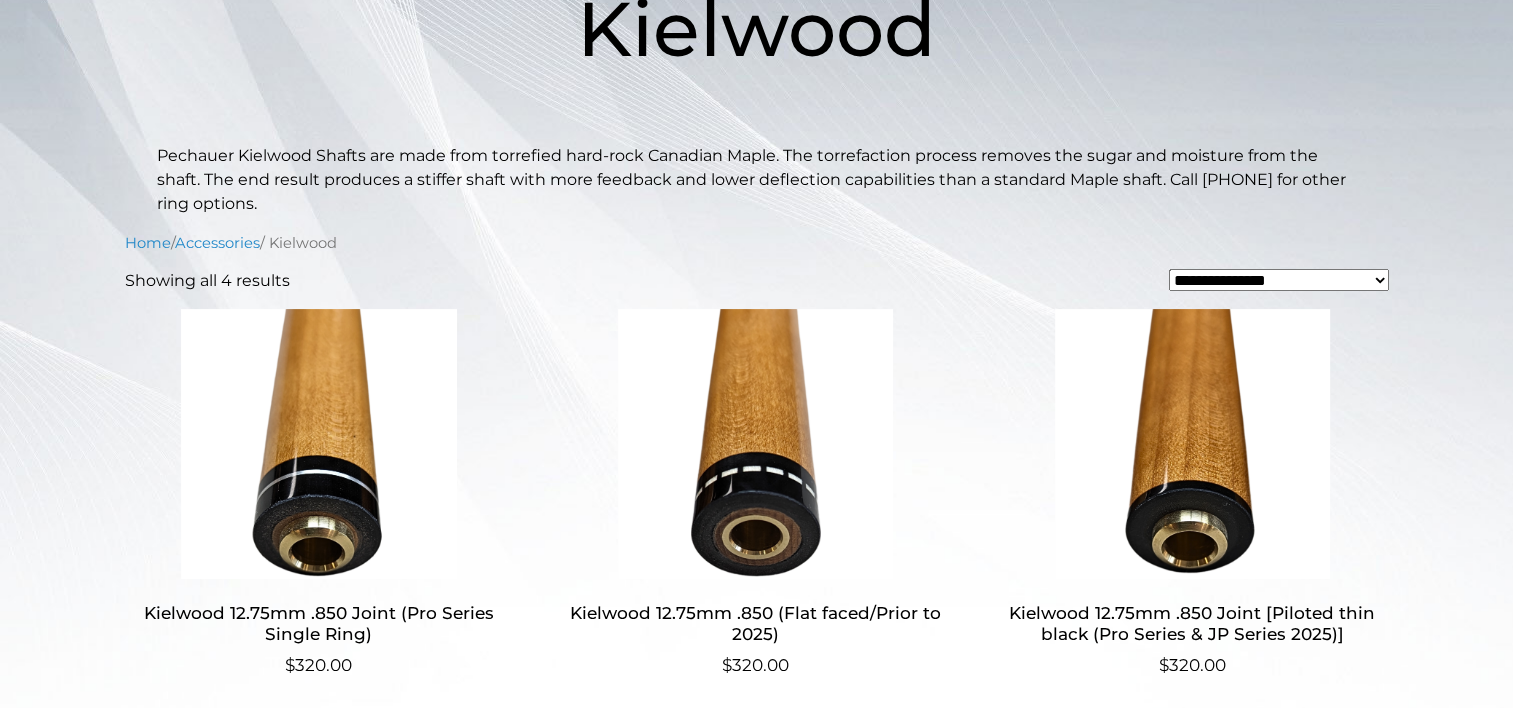 scroll, scrollTop: 354, scrollLeft: 0, axis: vertical 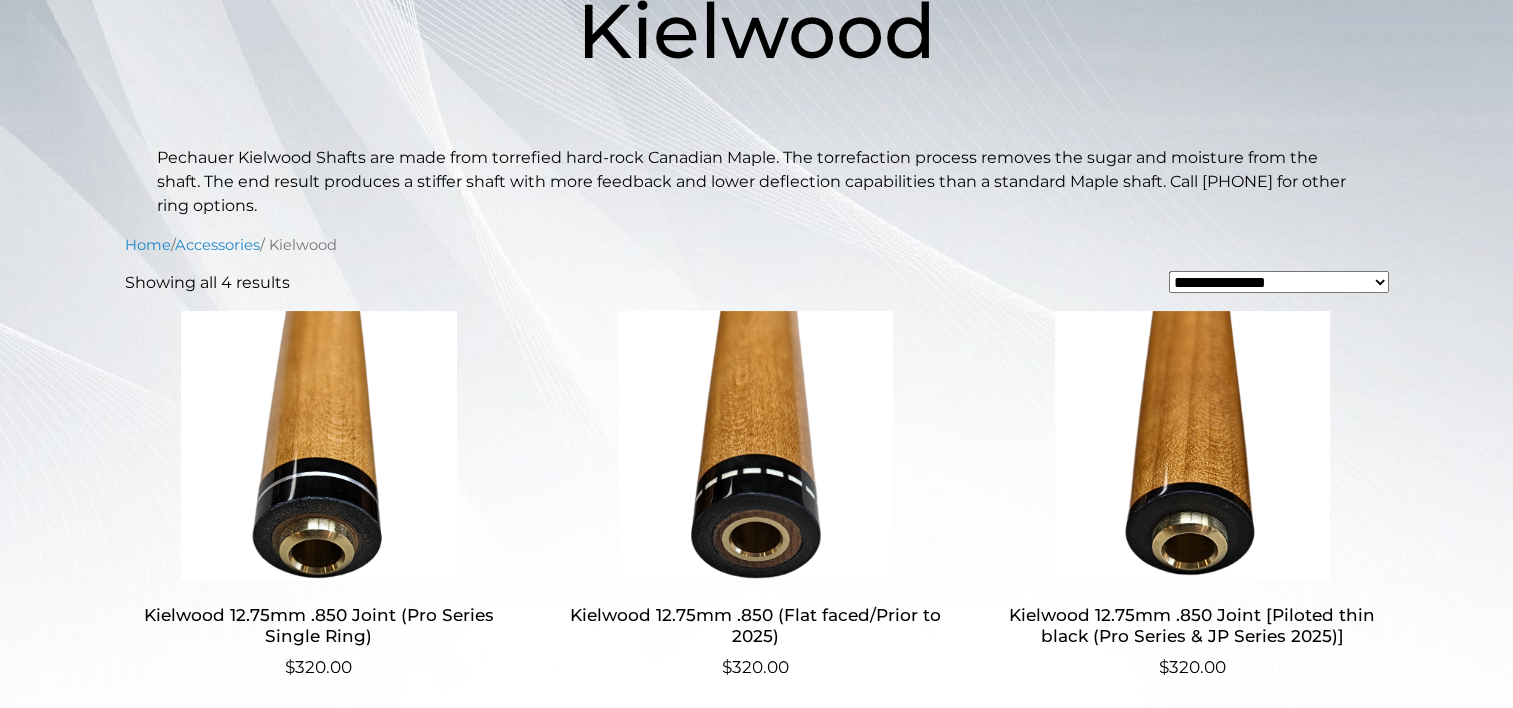 click at bounding box center (1192, 446) 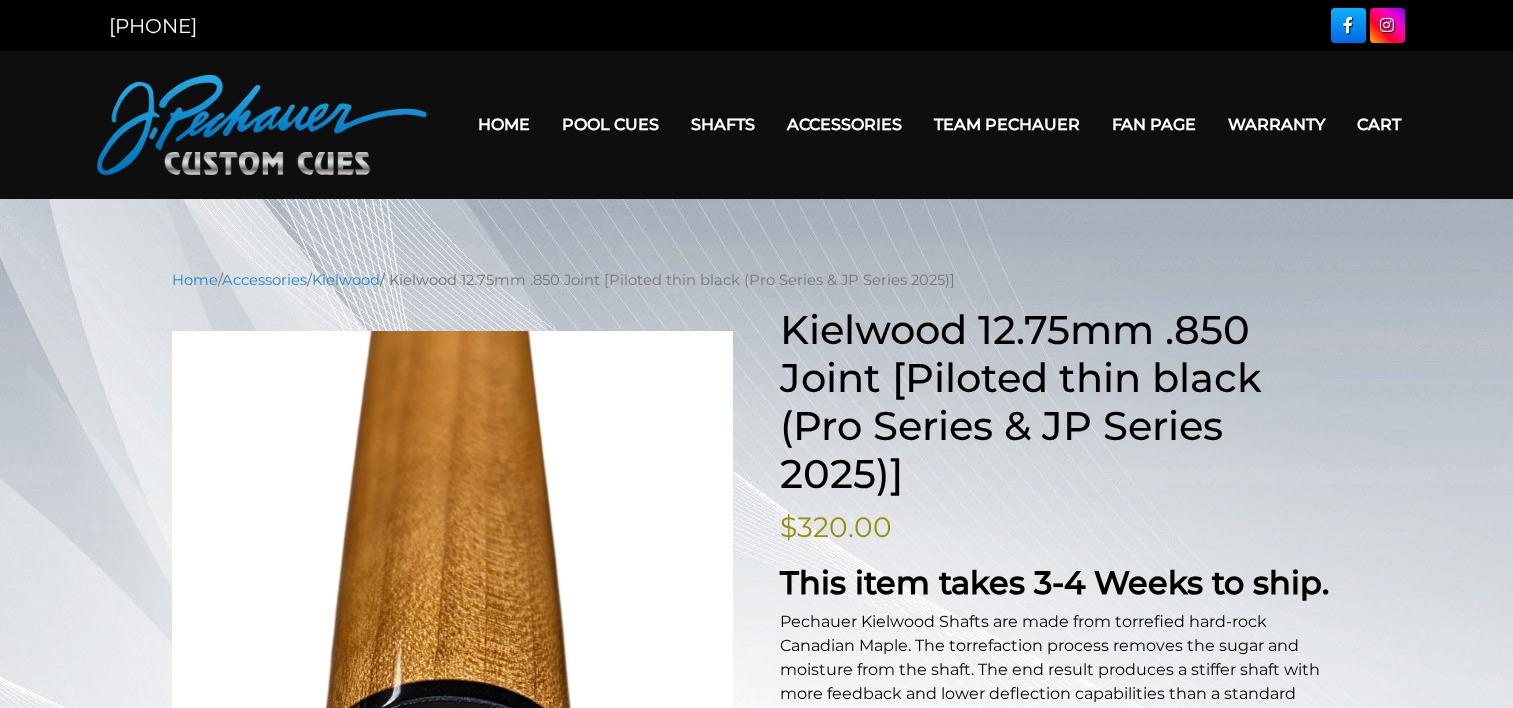scroll, scrollTop: 0, scrollLeft: 0, axis: both 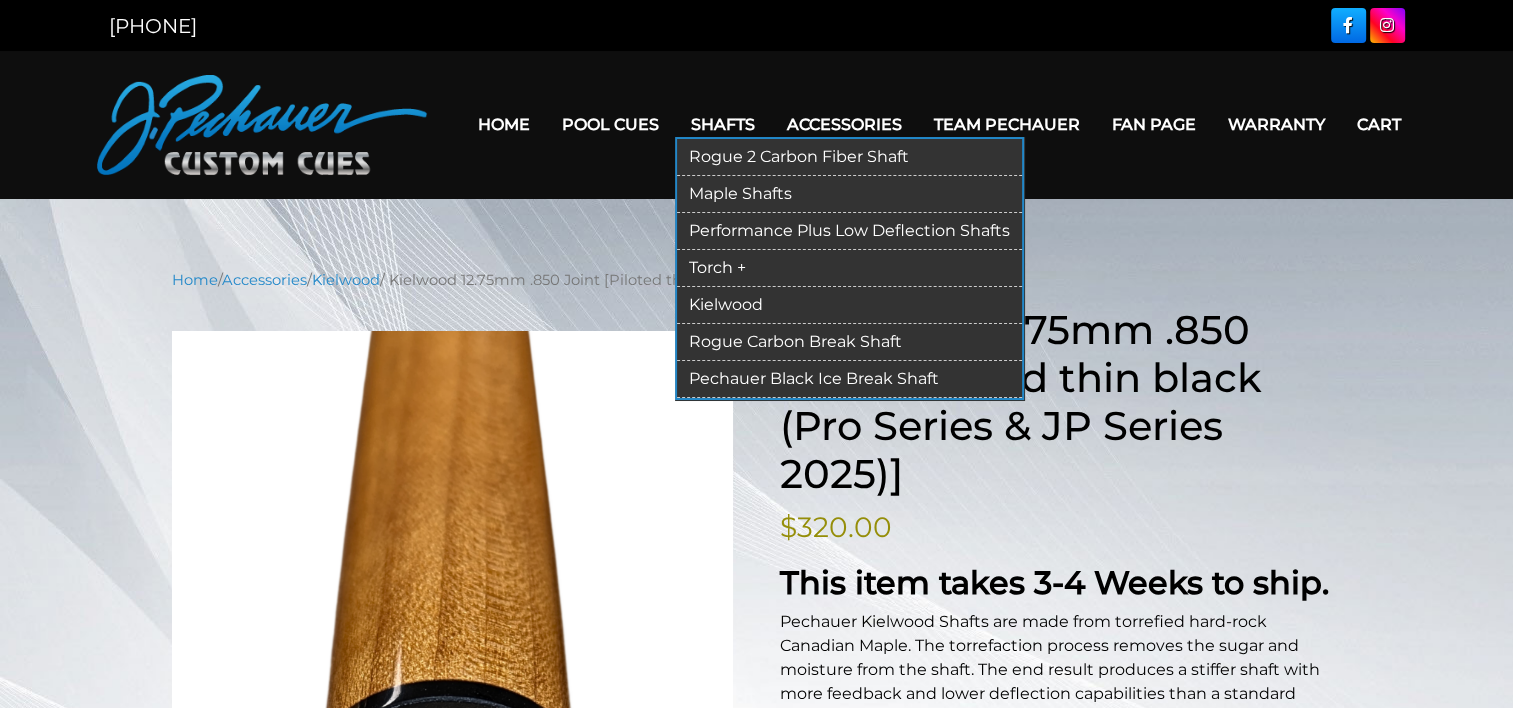 click on "Torch +" at bounding box center [849, 268] 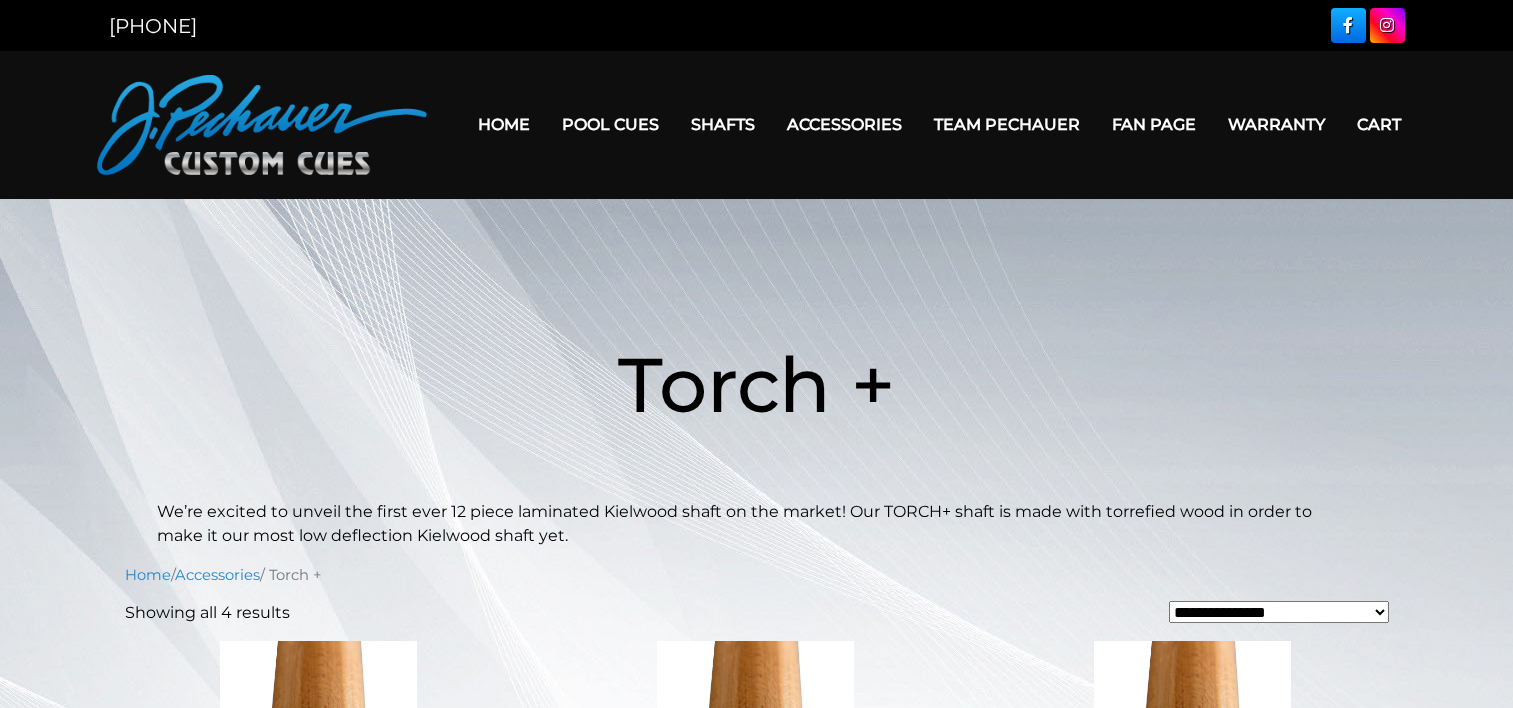 scroll, scrollTop: 0, scrollLeft: 0, axis: both 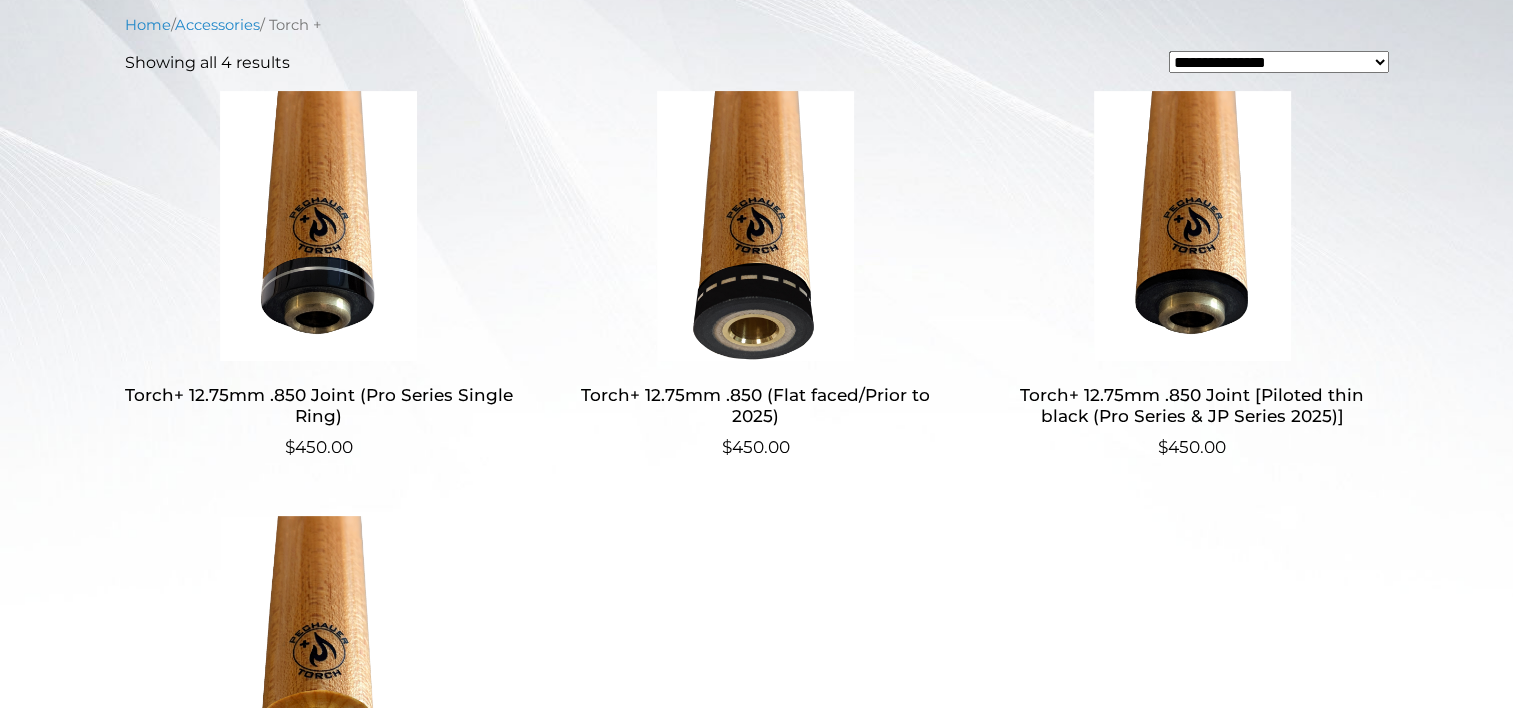 click at bounding box center [1192, 226] 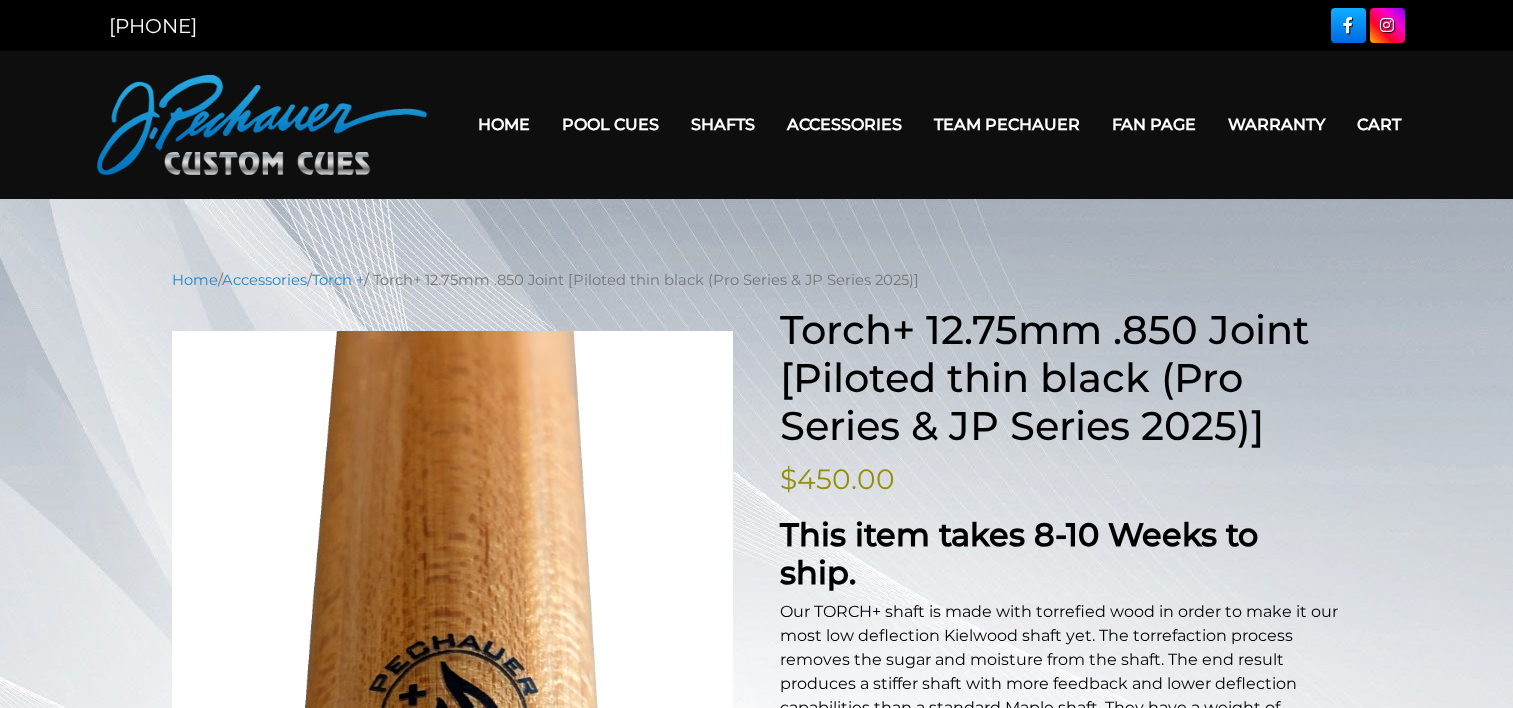 scroll, scrollTop: 0, scrollLeft: 0, axis: both 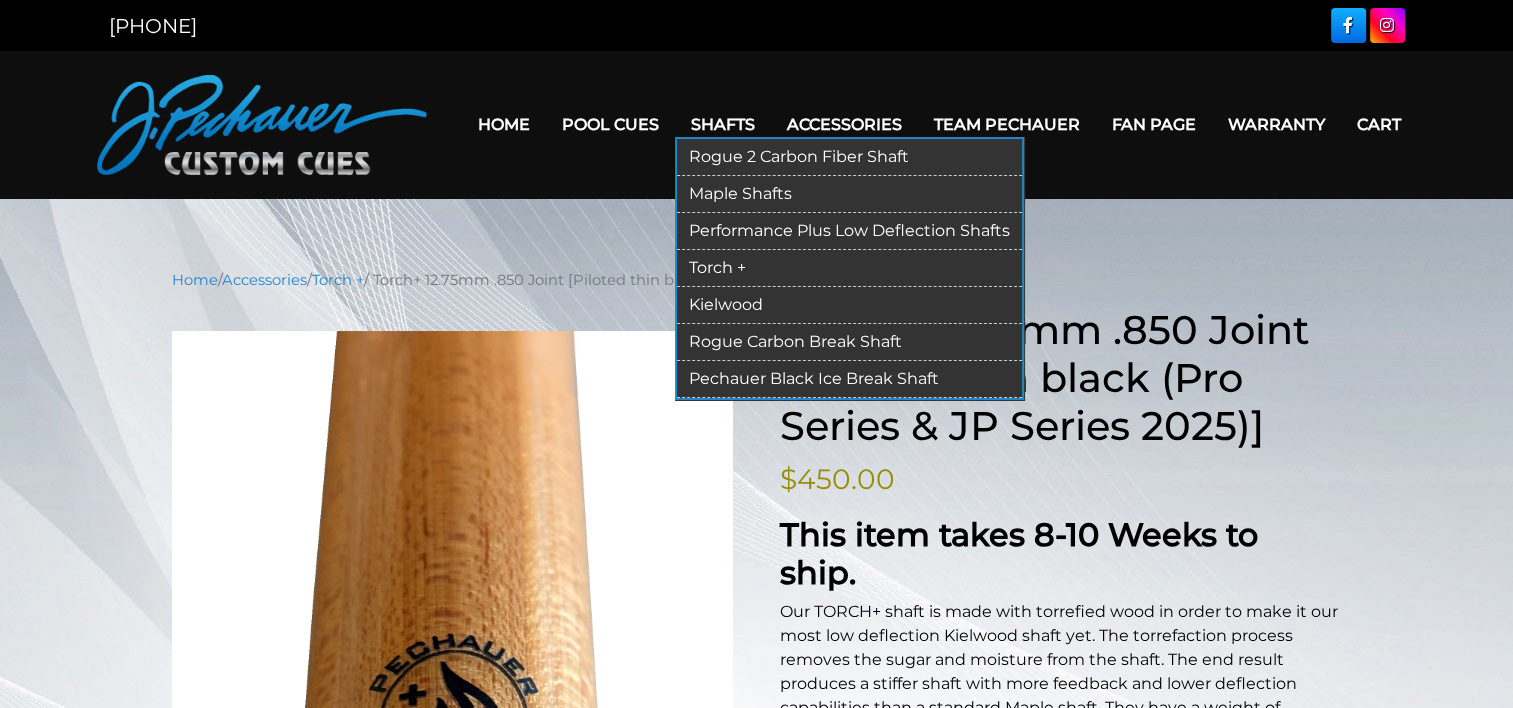 click on "Rogue 2 Carbon Fiber Shaft" at bounding box center [849, 157] 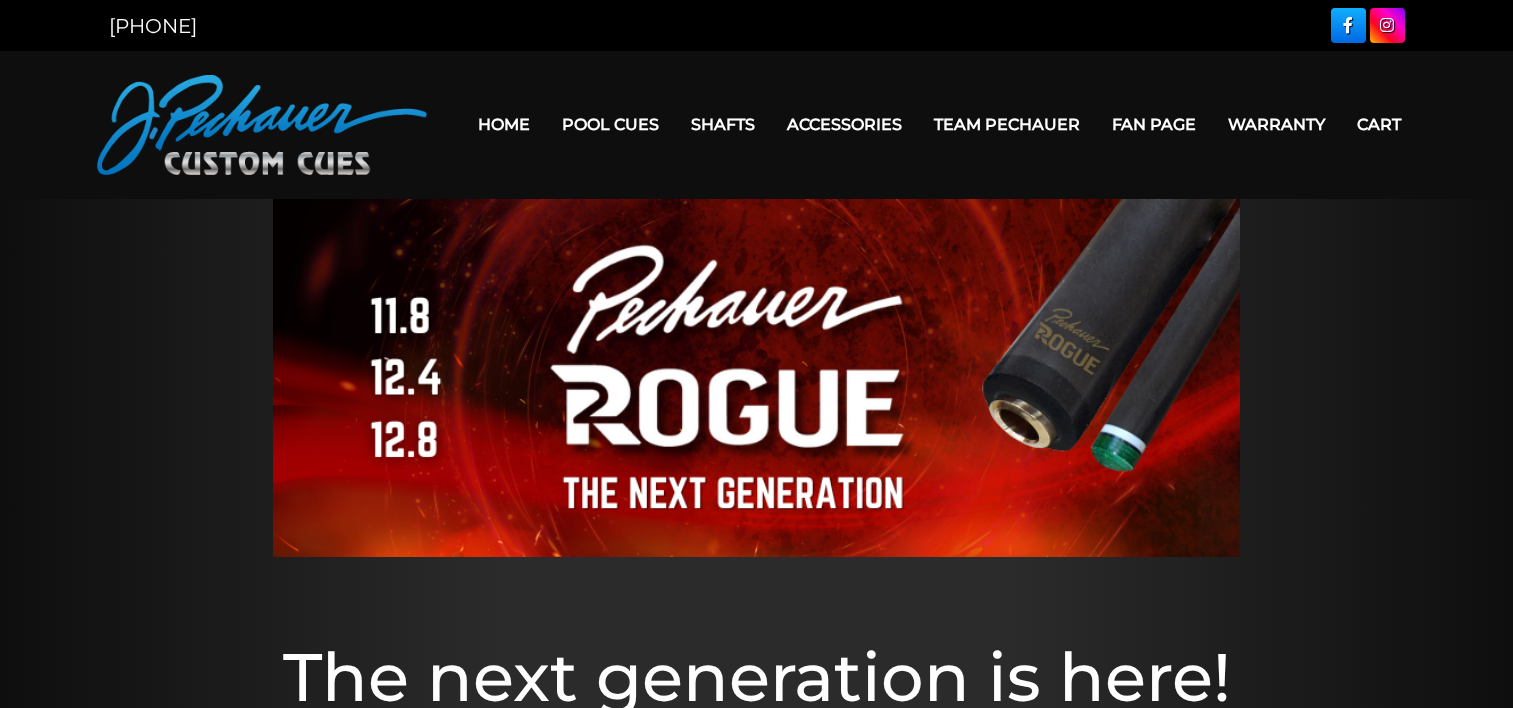 scroll, scrollTop: 0, scrollLeft: 0, axis: both 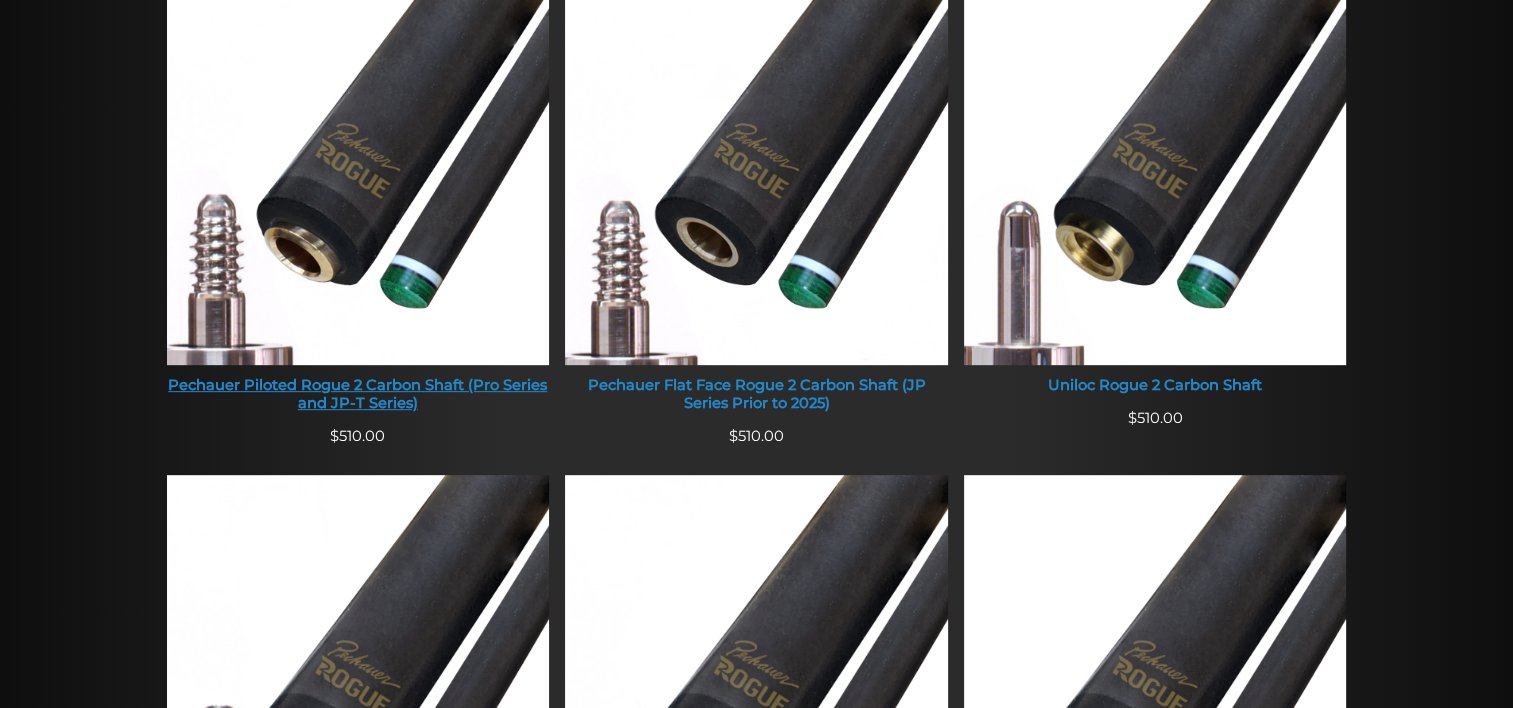 click at bounding box center [358, 161] 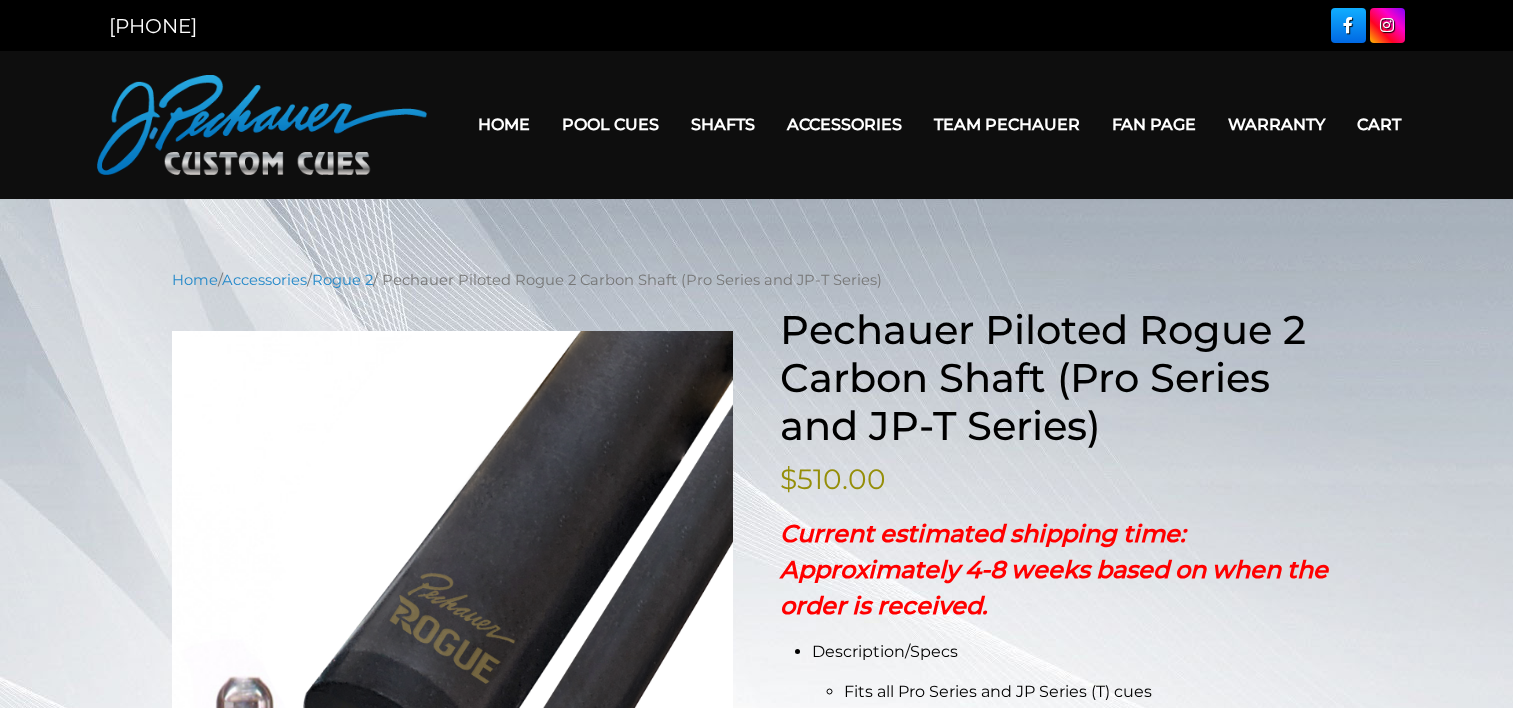 scroll, scrollTop: 0, scrollLeft: 0, axis: both 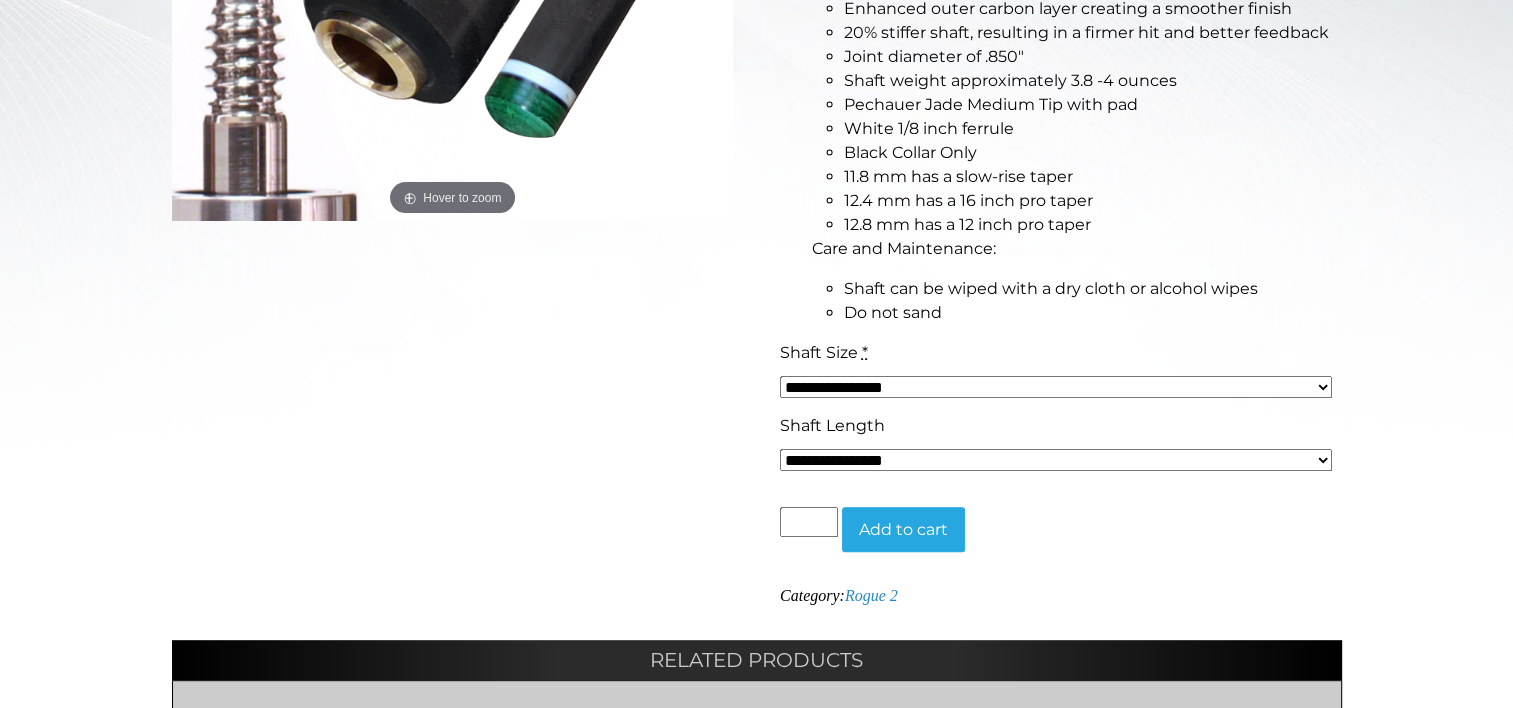 click on "**********" at bounding box center (1056, 387) 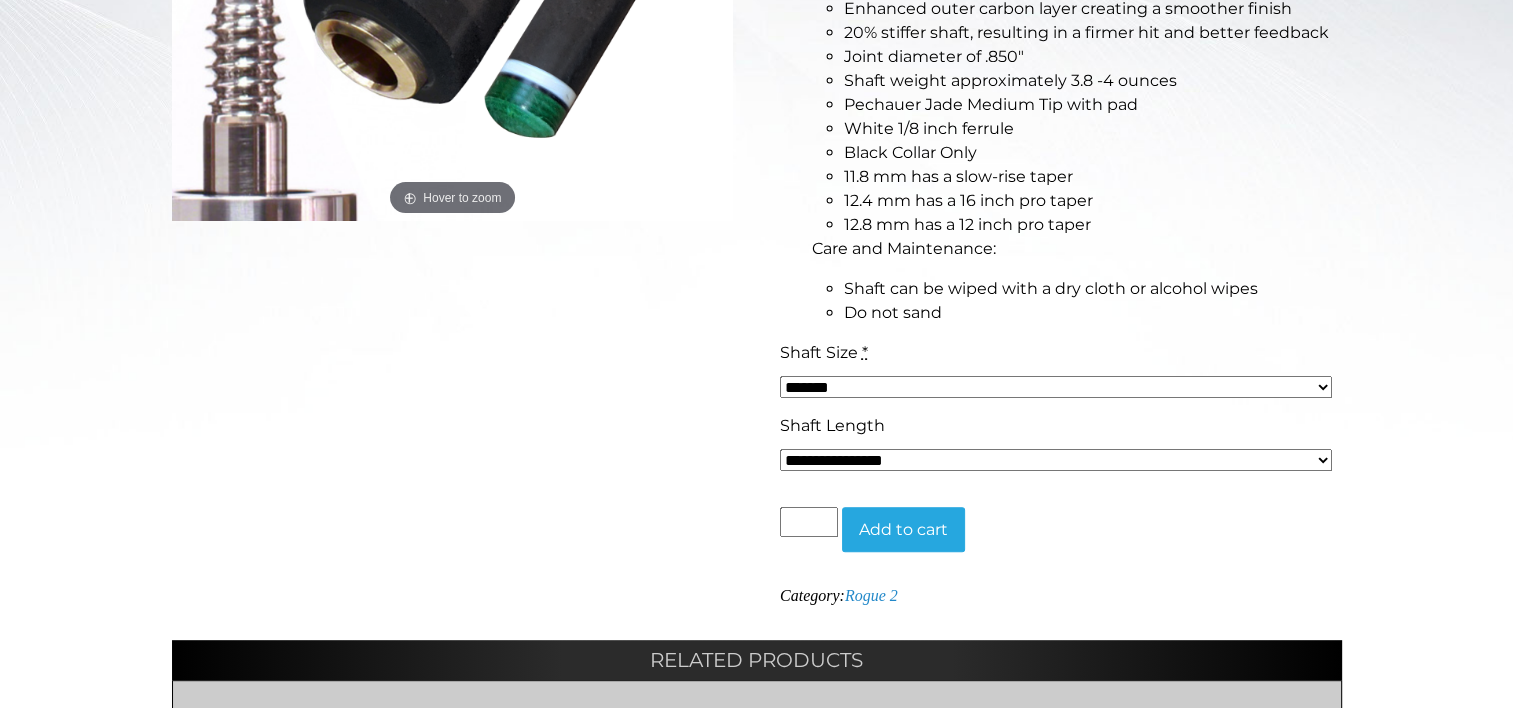 click on "**********" at bounding box center [1056, 387] 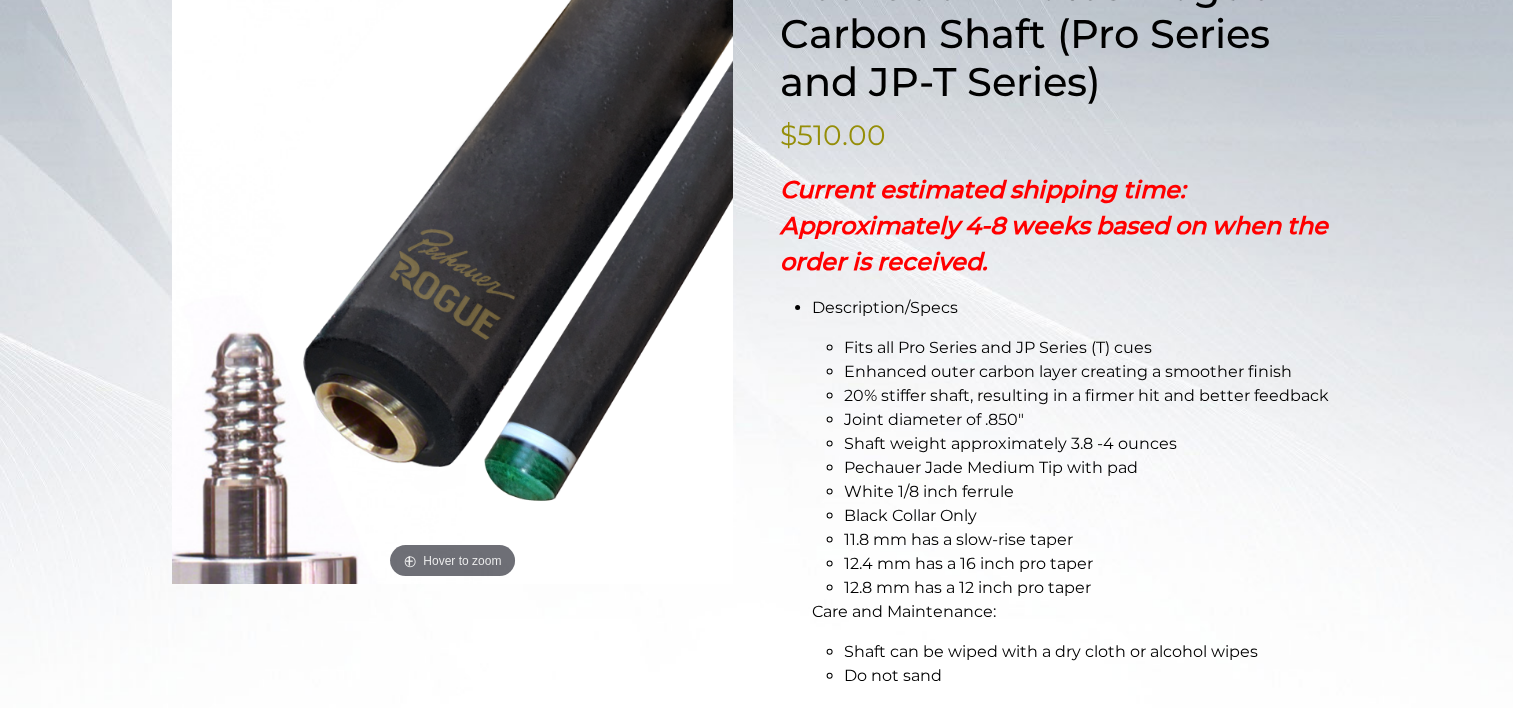 scroll, scrollTop: 338, scrollLeft: 0, axis: vertical 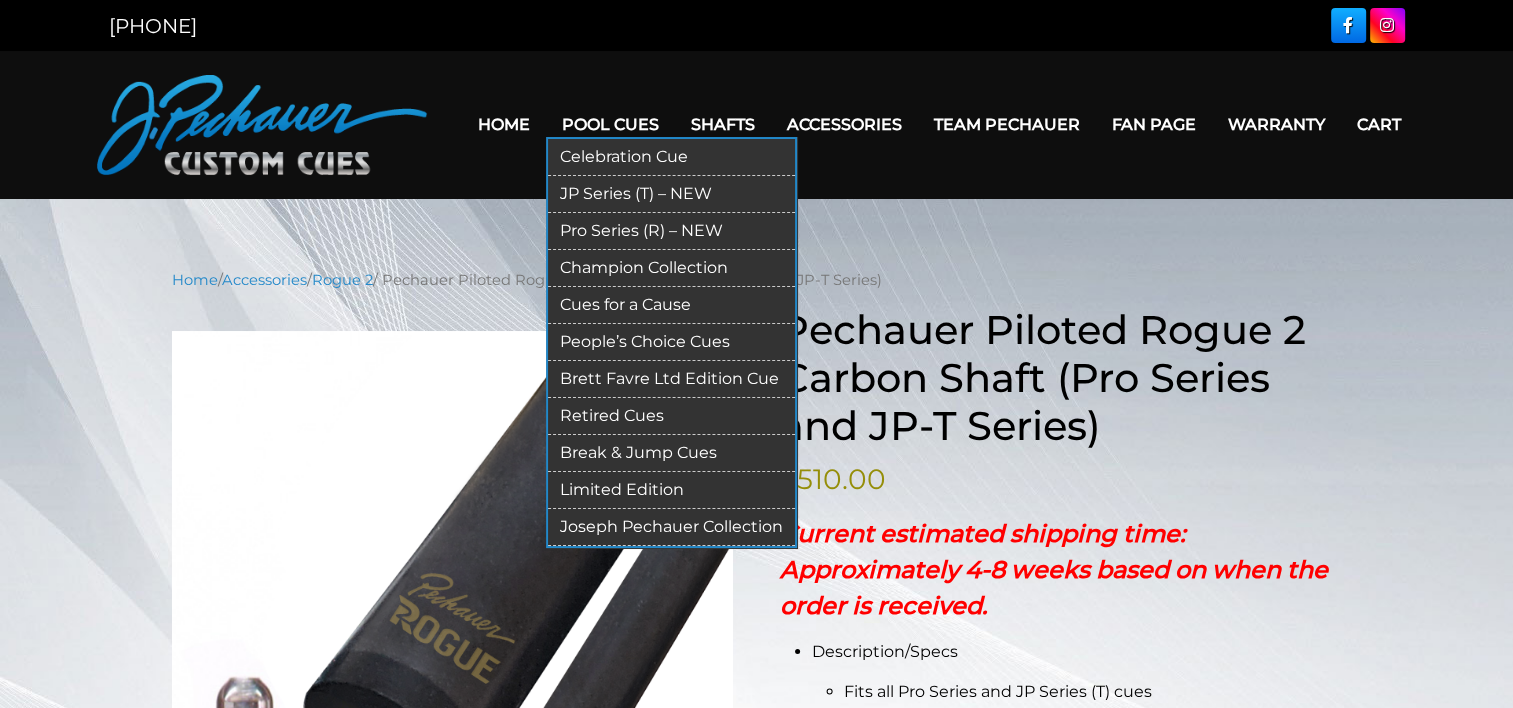 click on "Pro Series (R) – NEW" at bounding box center (671, 231) 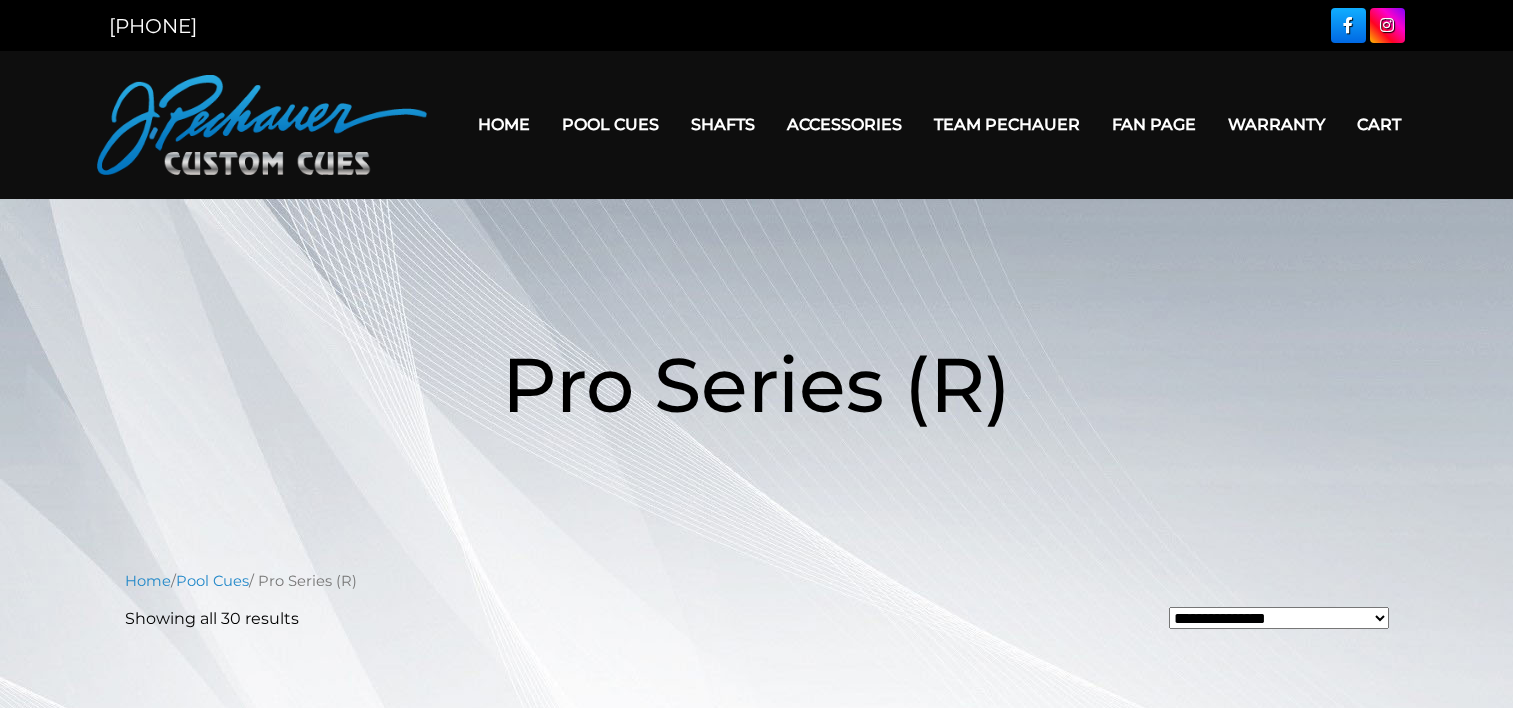 scroll, scrollTop: 0, scrollLeft: 0, axis: both 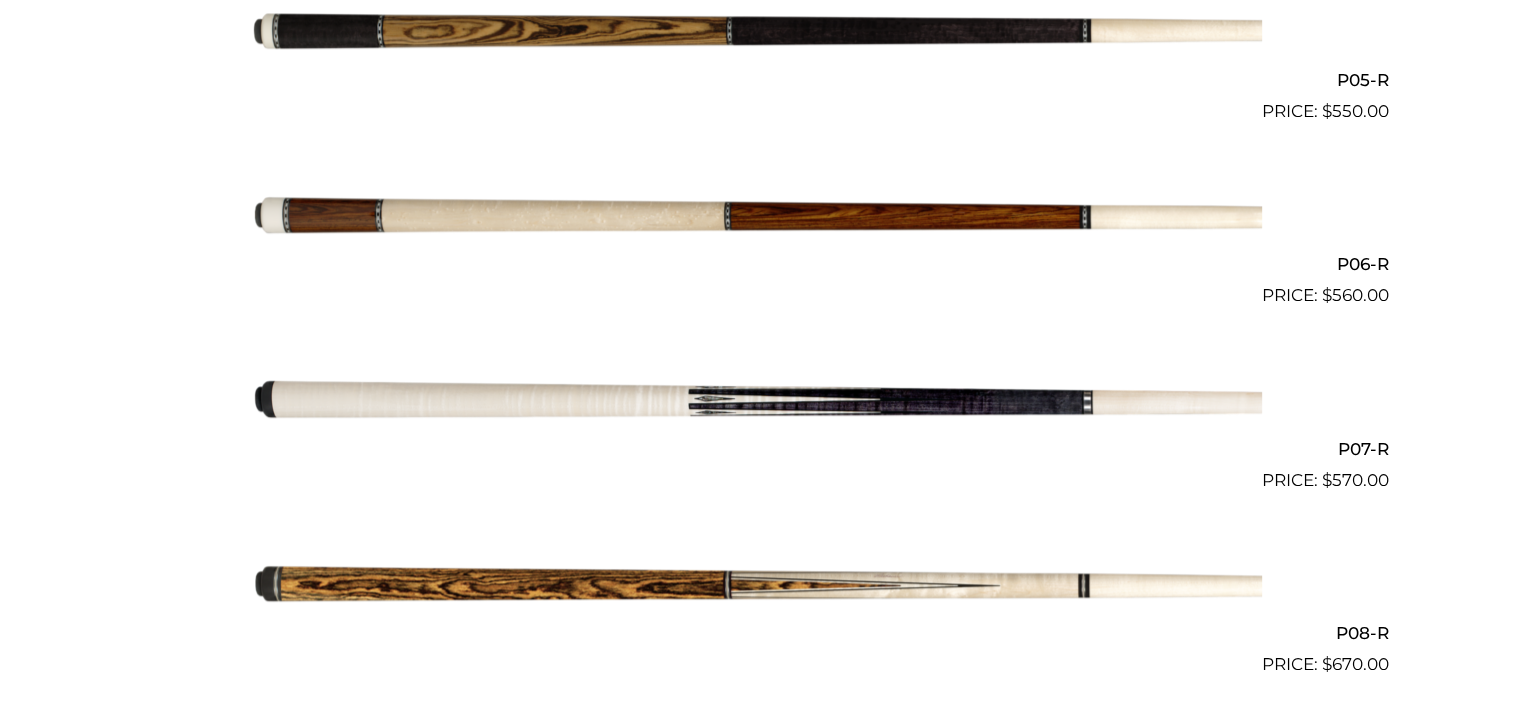 click at bounding box center [757, 401] 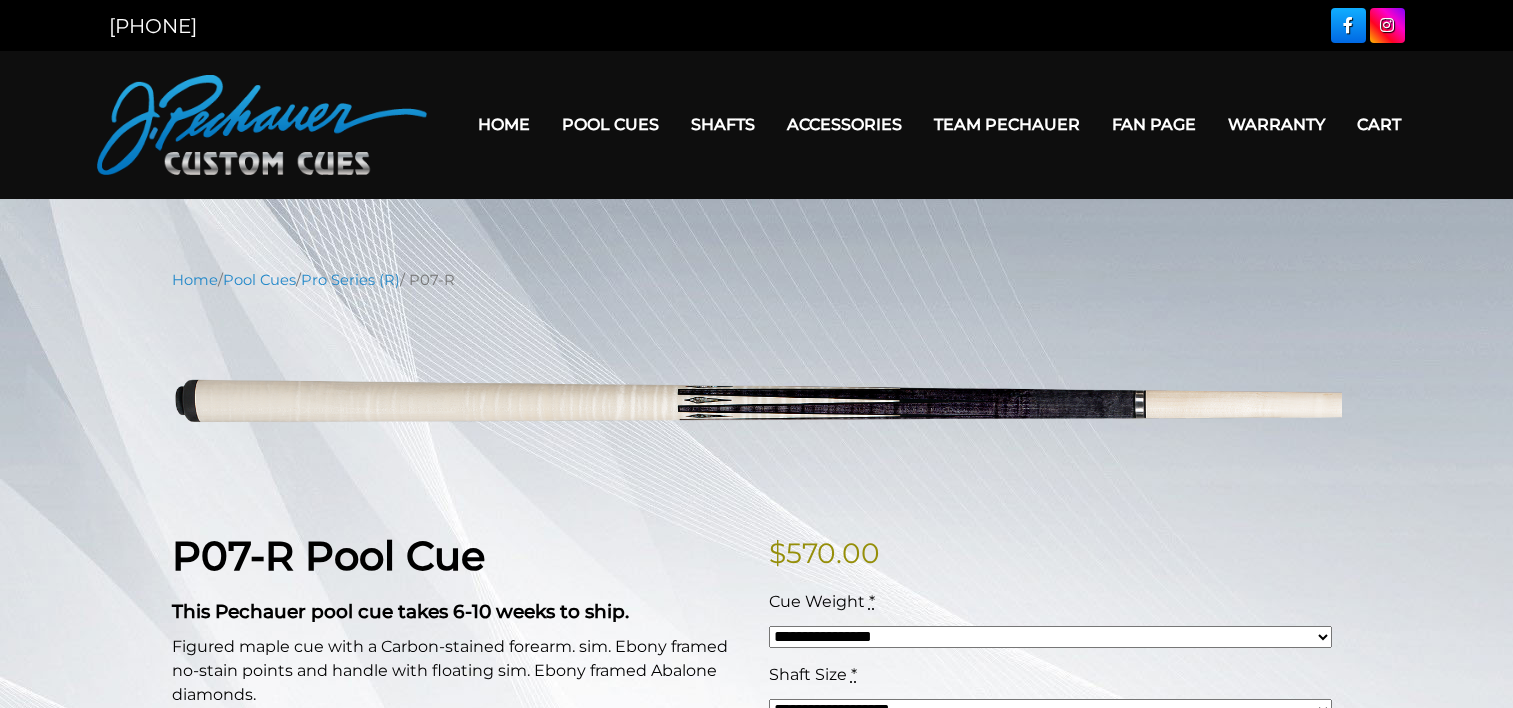 scroll, scrollTop: 0, scrollLeft: 0, axis: both 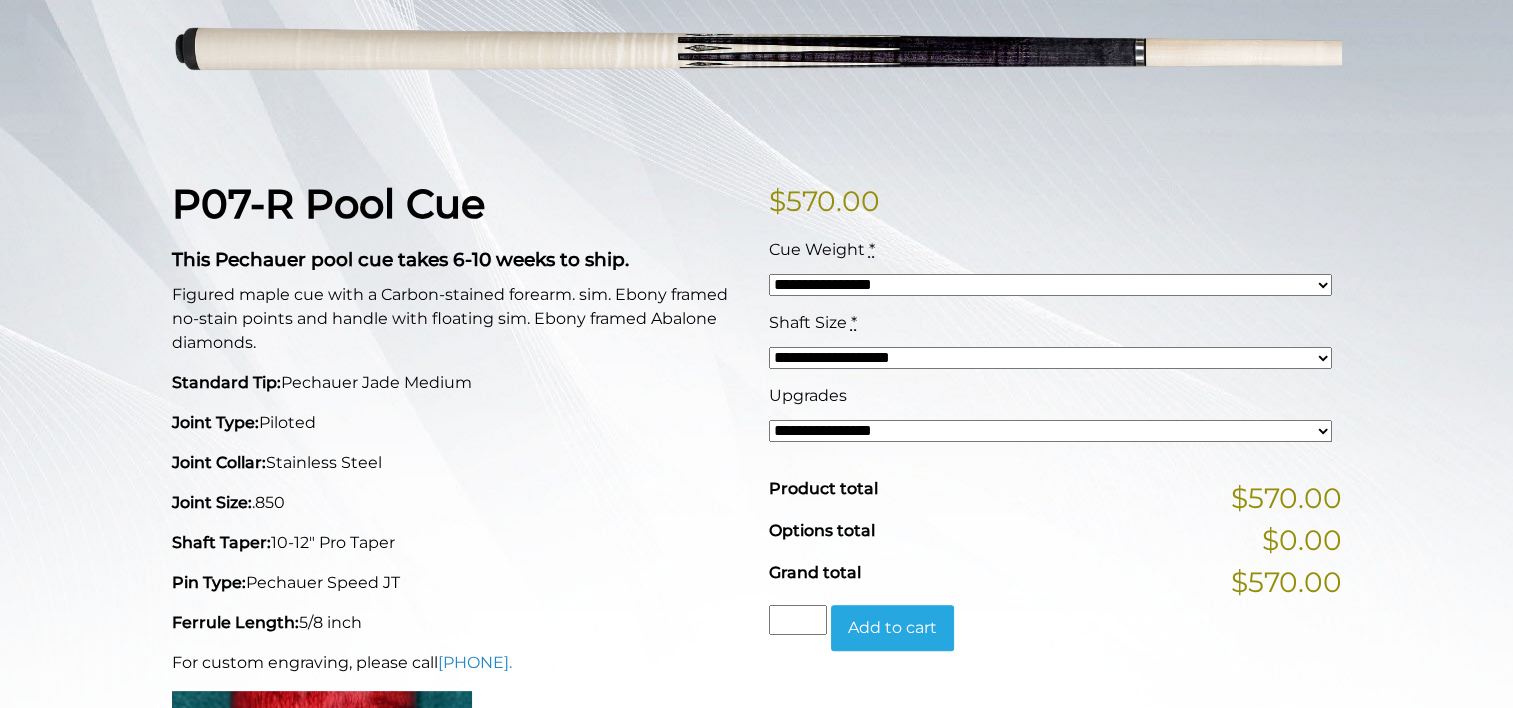click on "**********" at bounding box center (1050, 285) 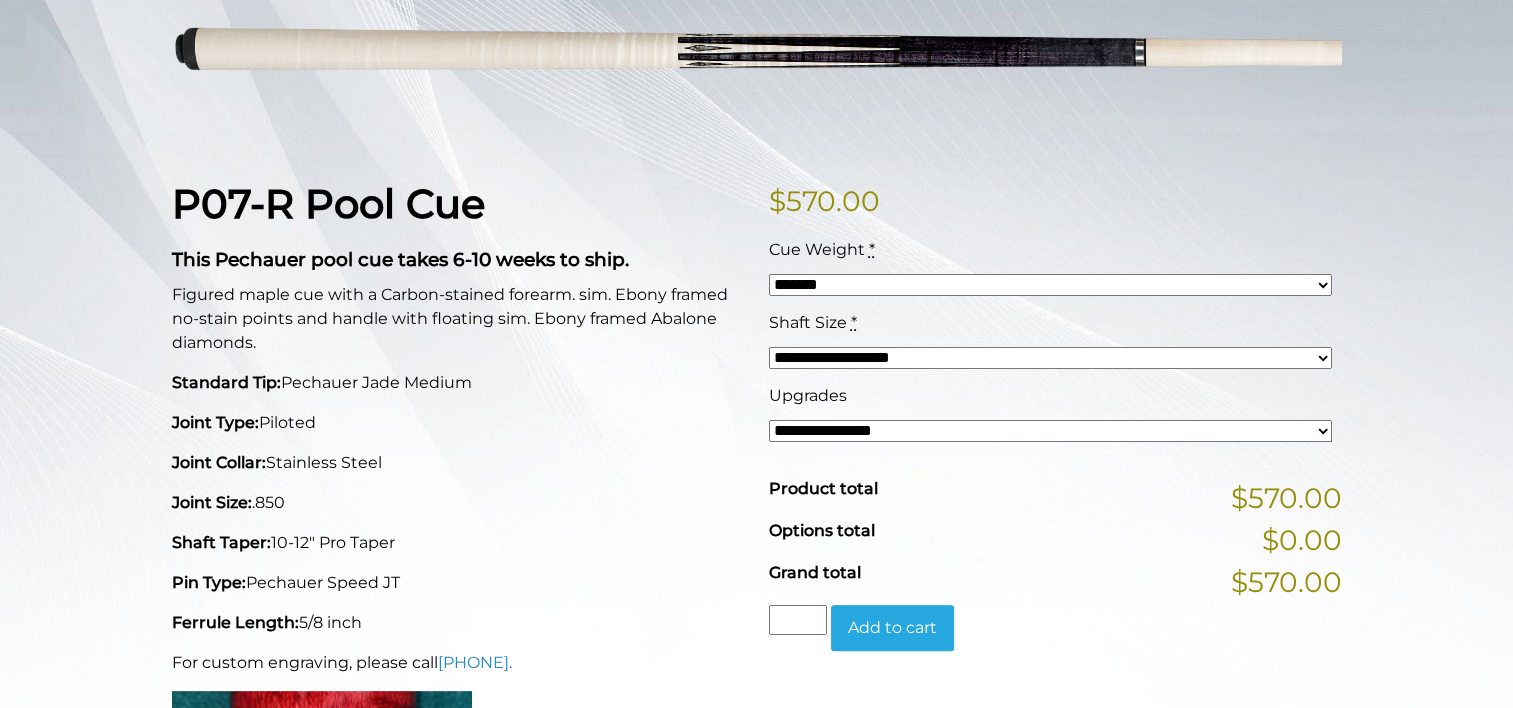 click on "**********" at bounding box center (1050, 285) 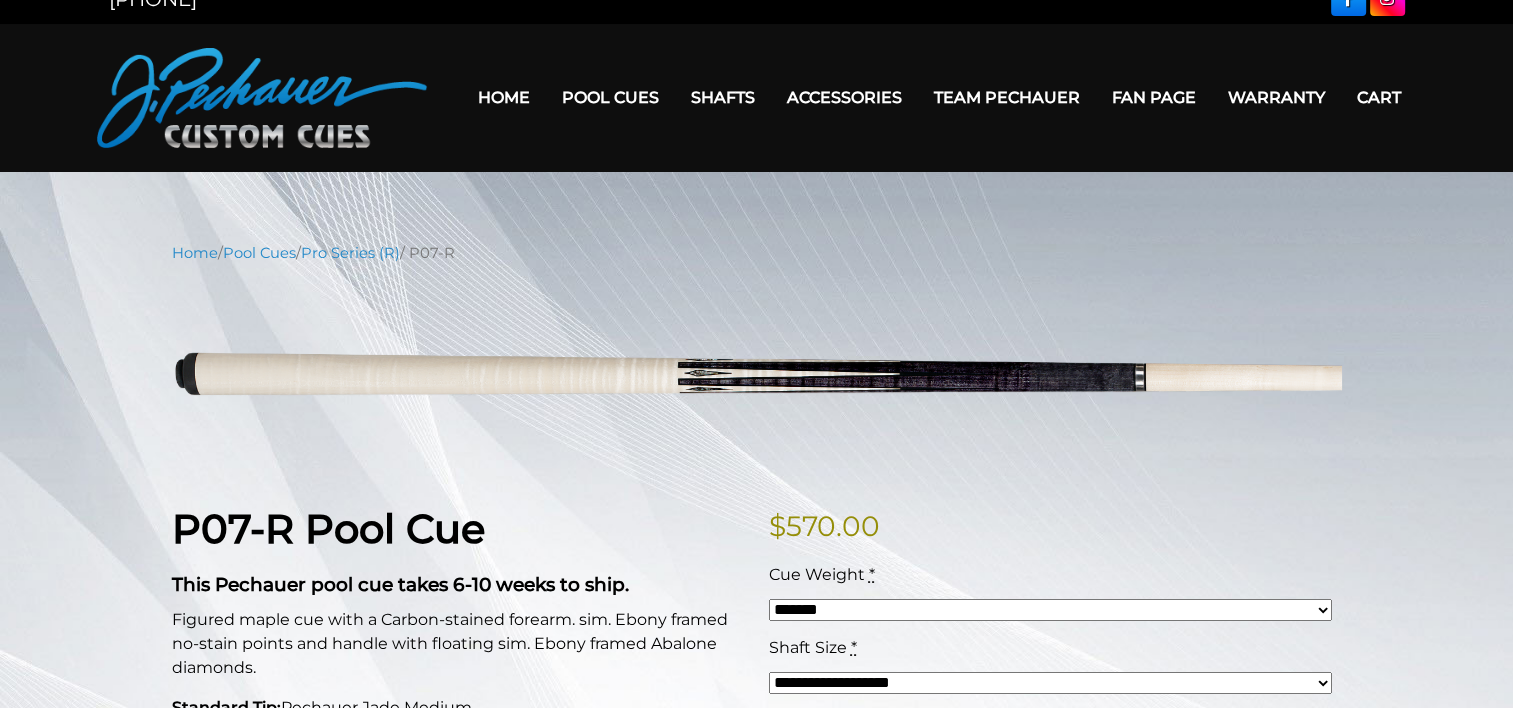 scroll, scrollTop: 0, scrollLeft: 0, axis: both 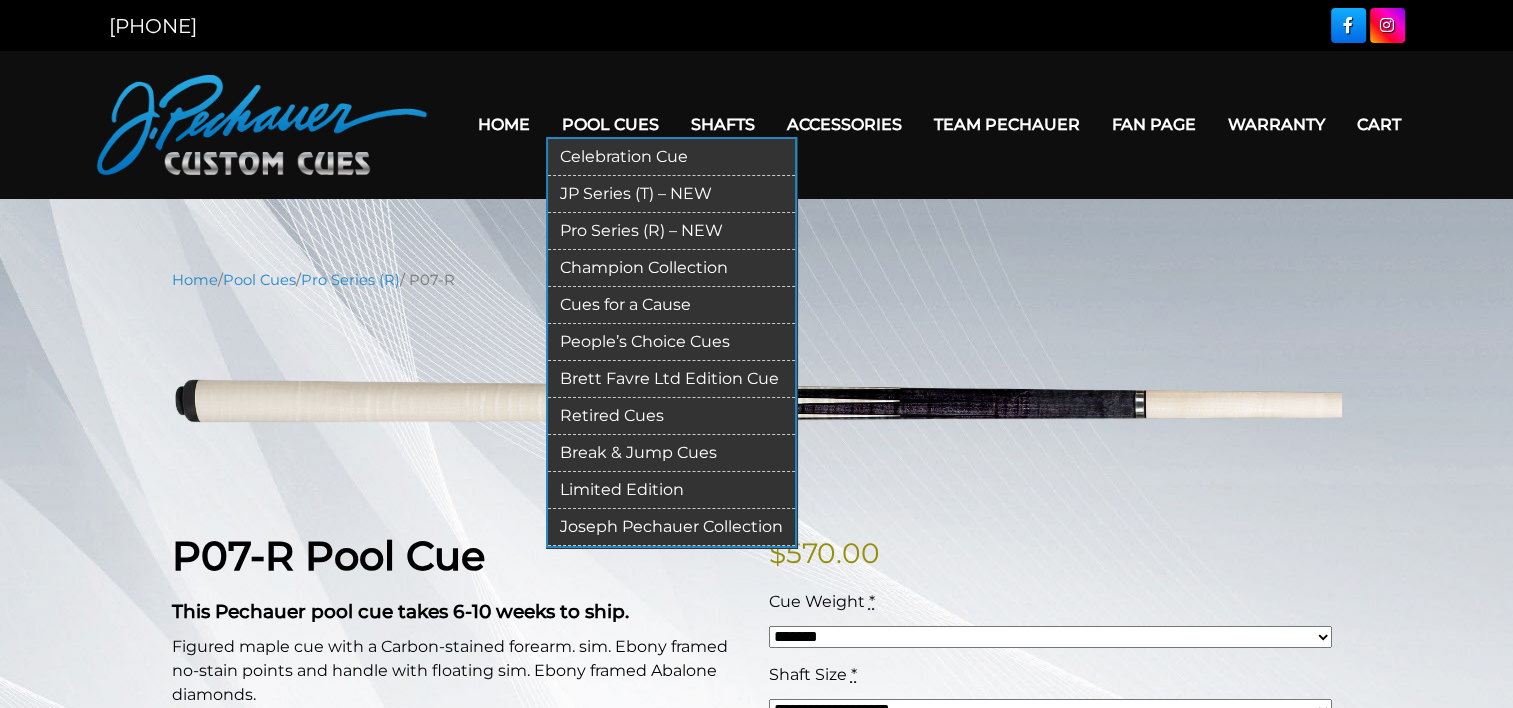click on "Pro Series (R) – NEW" at bounding box center (671, 231) 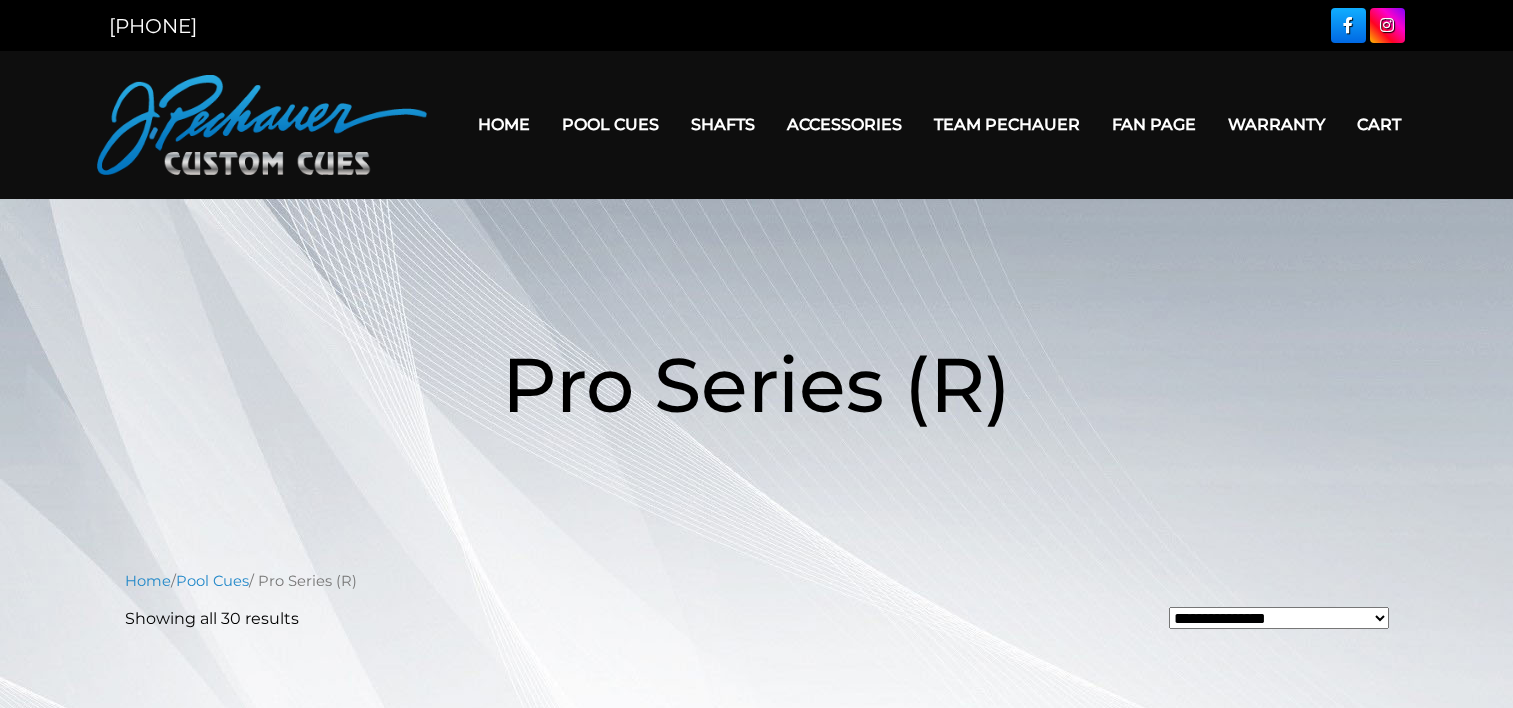 scroll, scrollTop: 0, scrollLeft: 0, axis: both 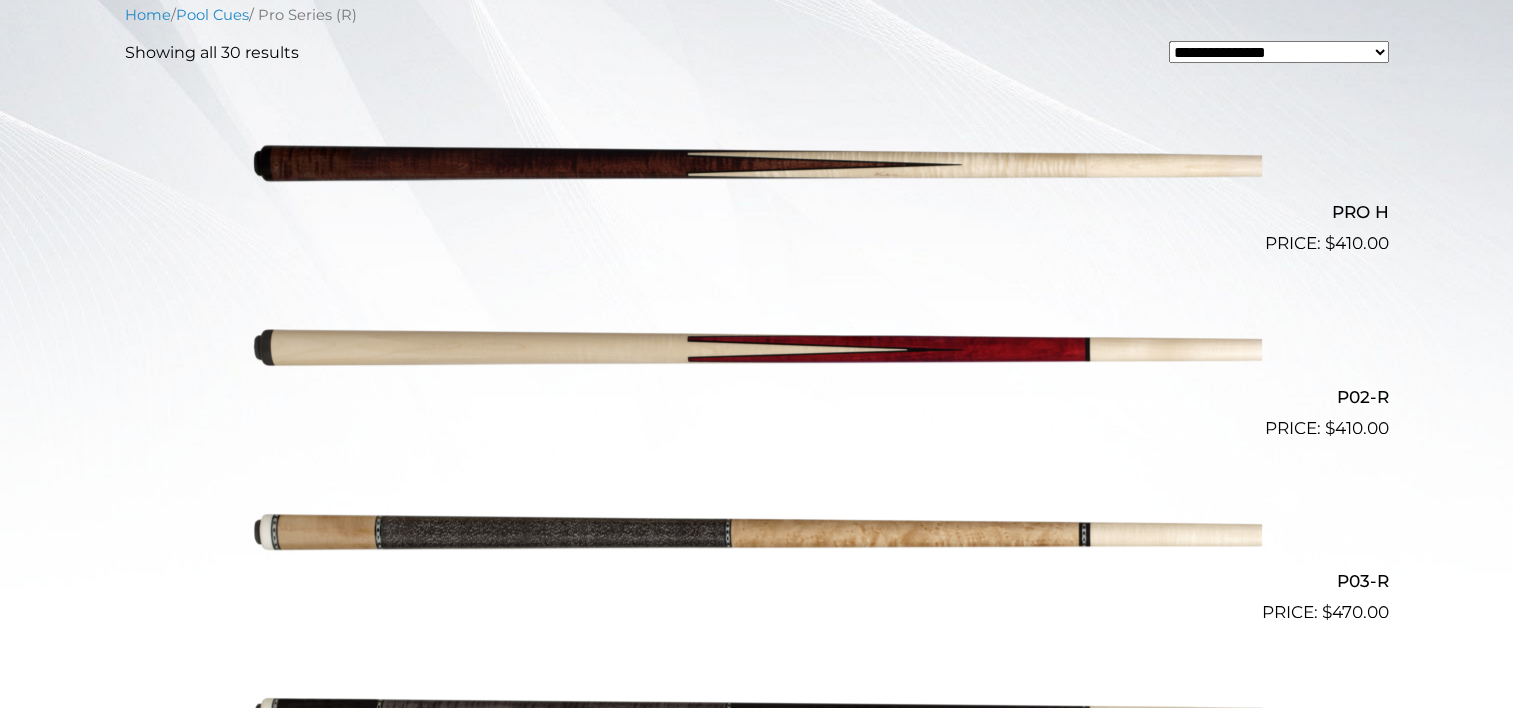 click at bounding box center [757, 165] 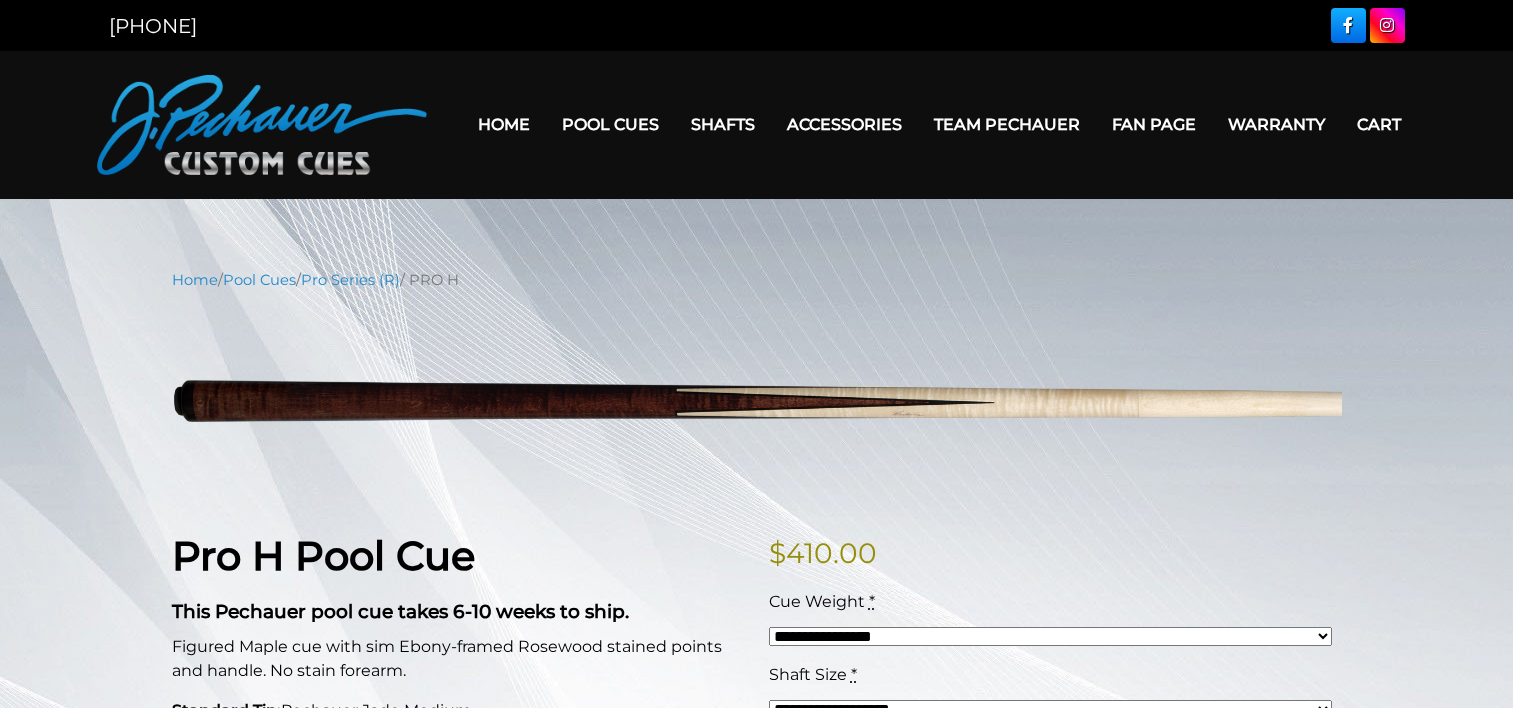 scroll, scrollTop: 0, scrollLeft: 0, axis: both 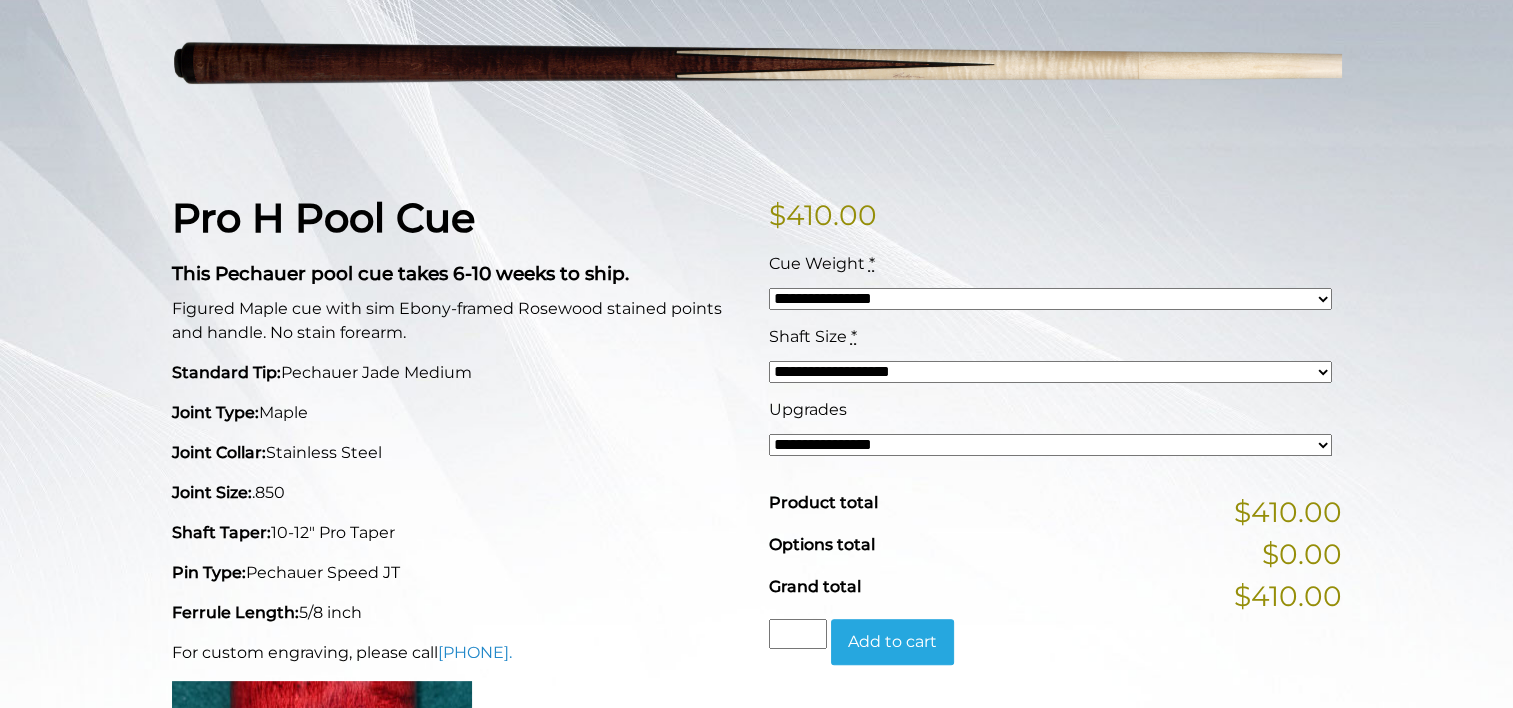 click on "**********" at bounding box center (1050, 299) 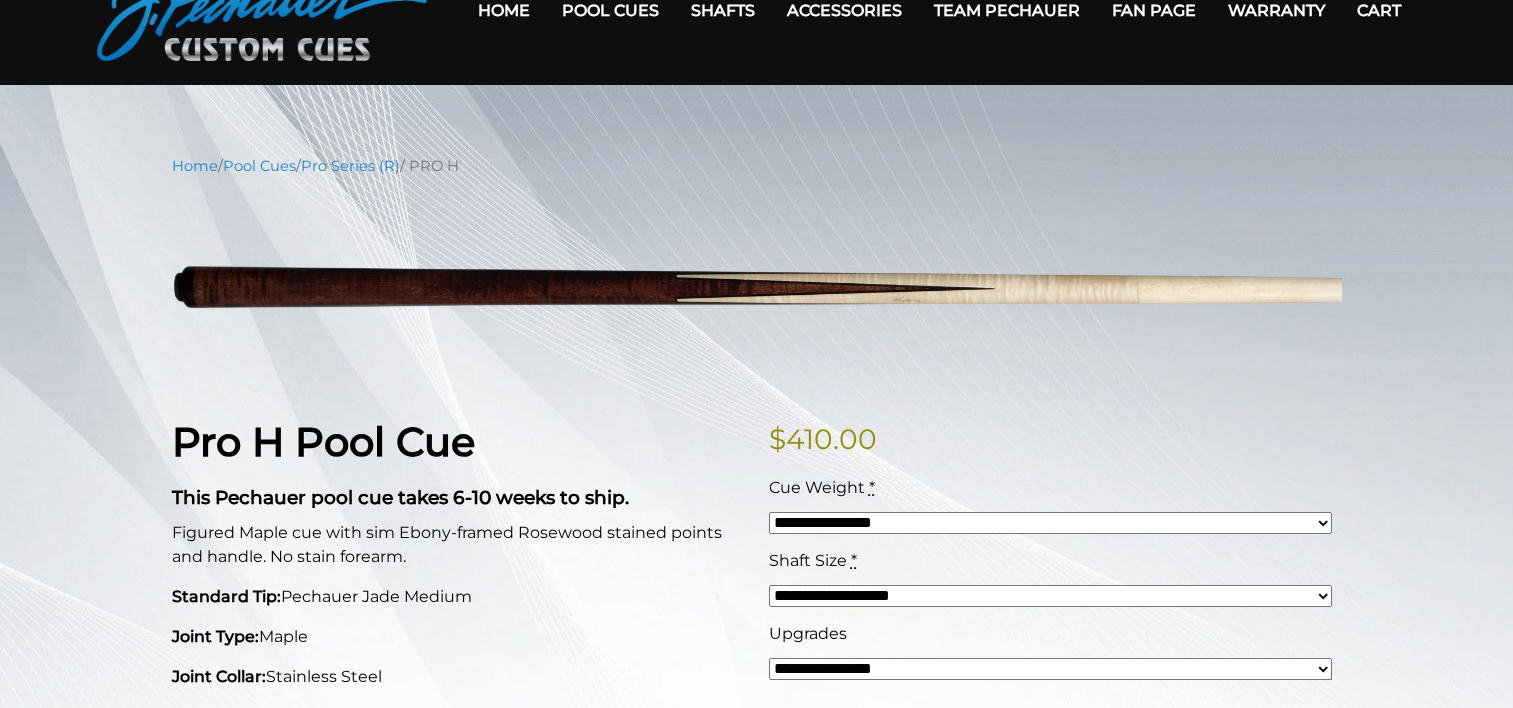 scroll, scrollTop: 0, scrollLeft: 0, axis: both 